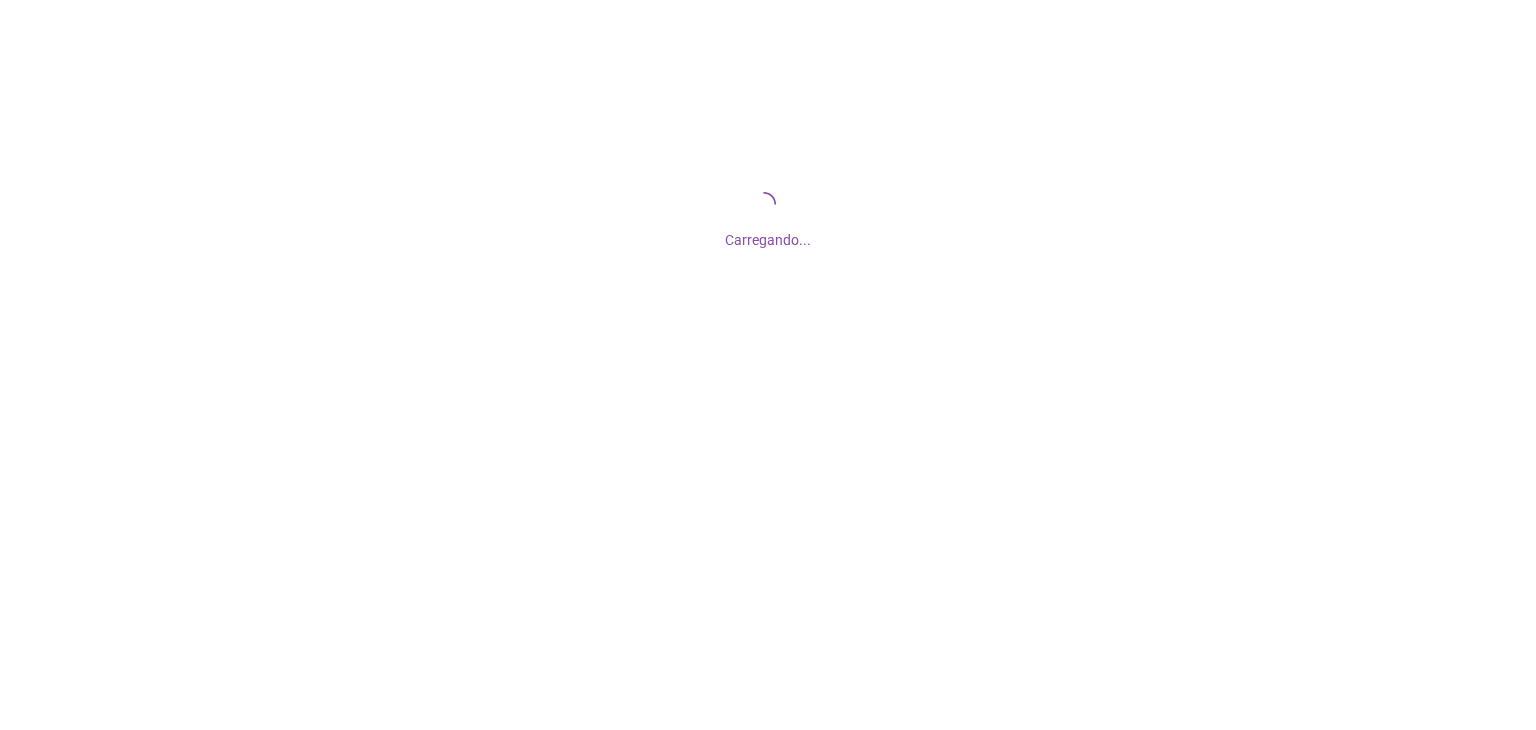 scroll, scrollTop: 0, scrollLeft: 0, axis: both 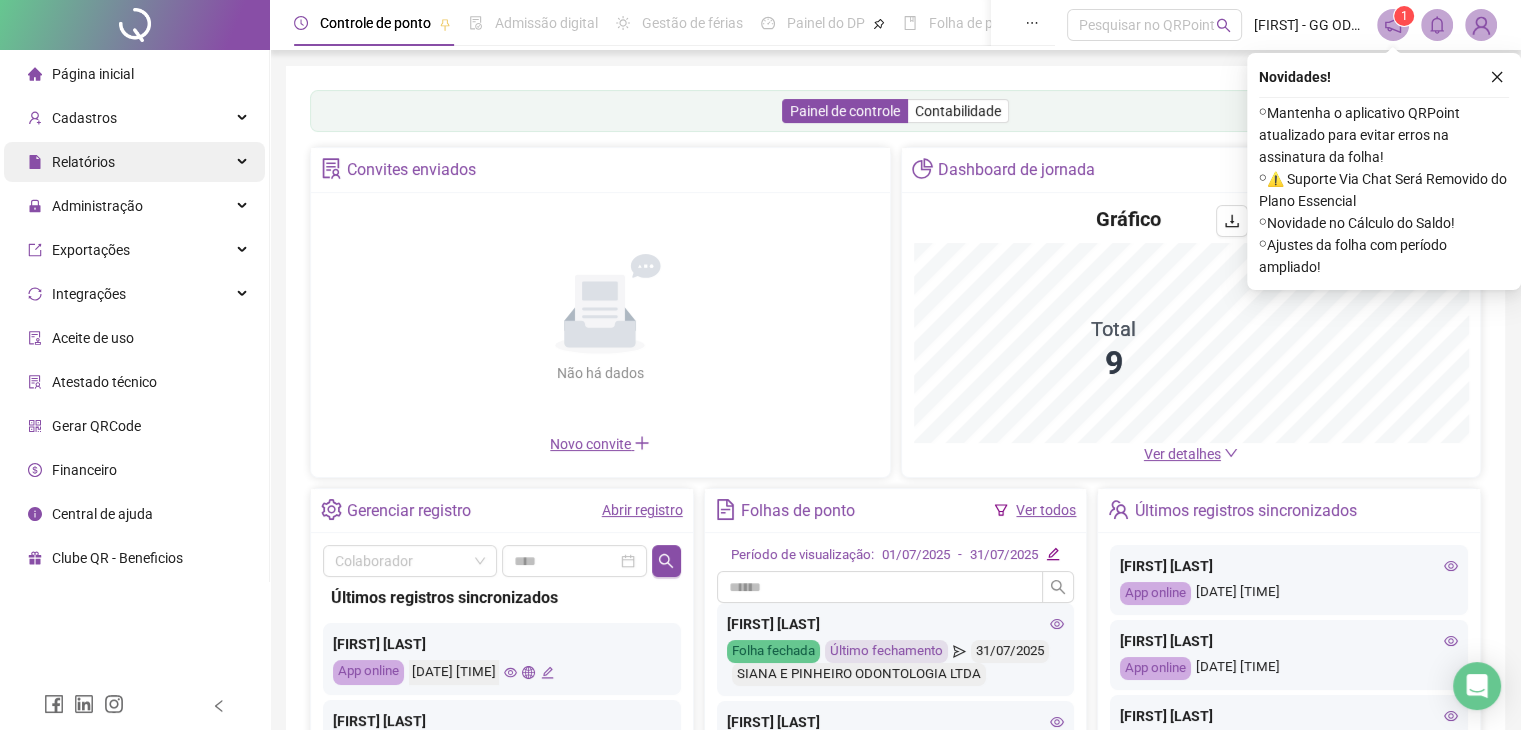 click on "Página inicial Cadastros Relatórios Administração Exportações Integrações Aceite de uso Atestado técnico Gerar QRCode Financeiro Central de ajuda Clube QR - Beneficios" at bounding box center [135, 316] 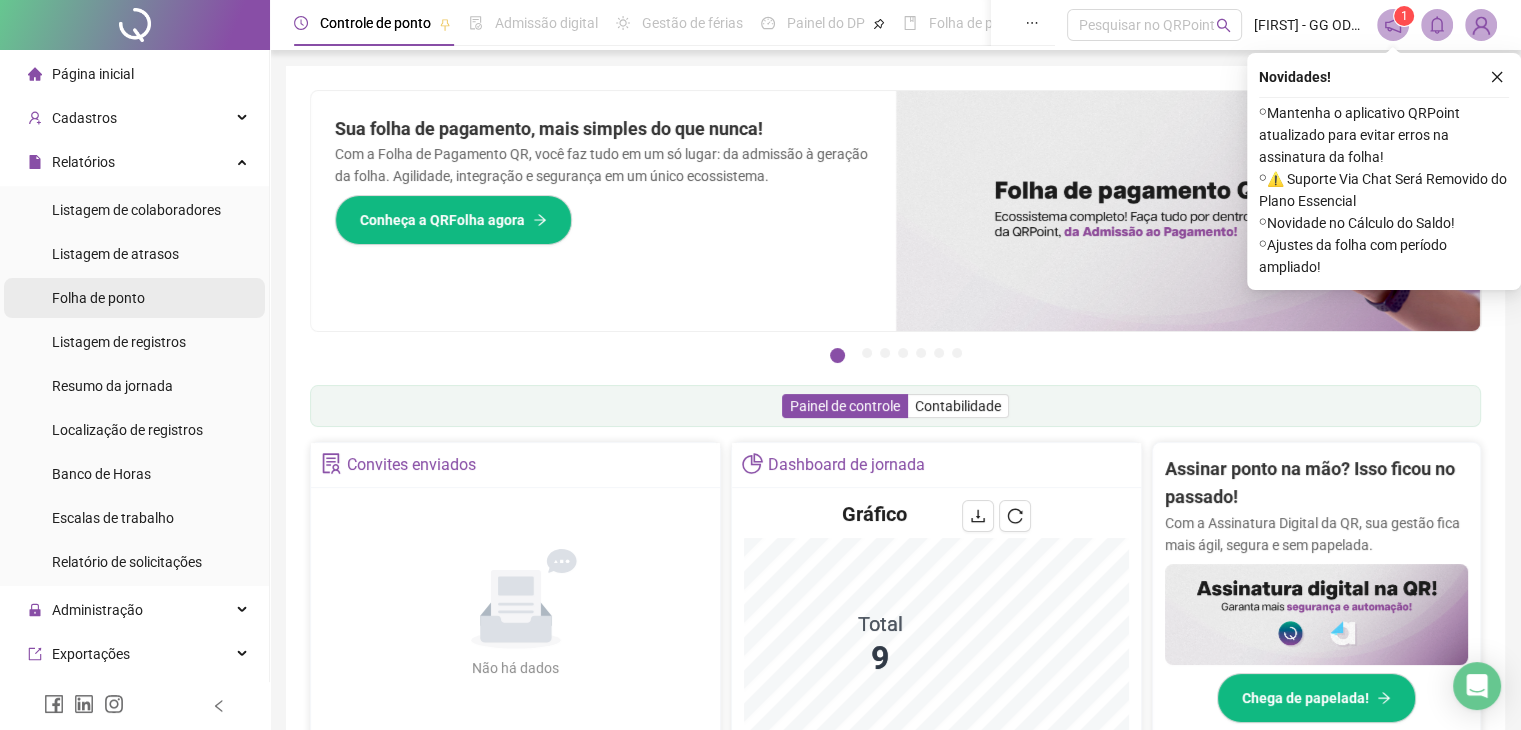 click on "Folha de ponto" at bounding box center [98, 298] 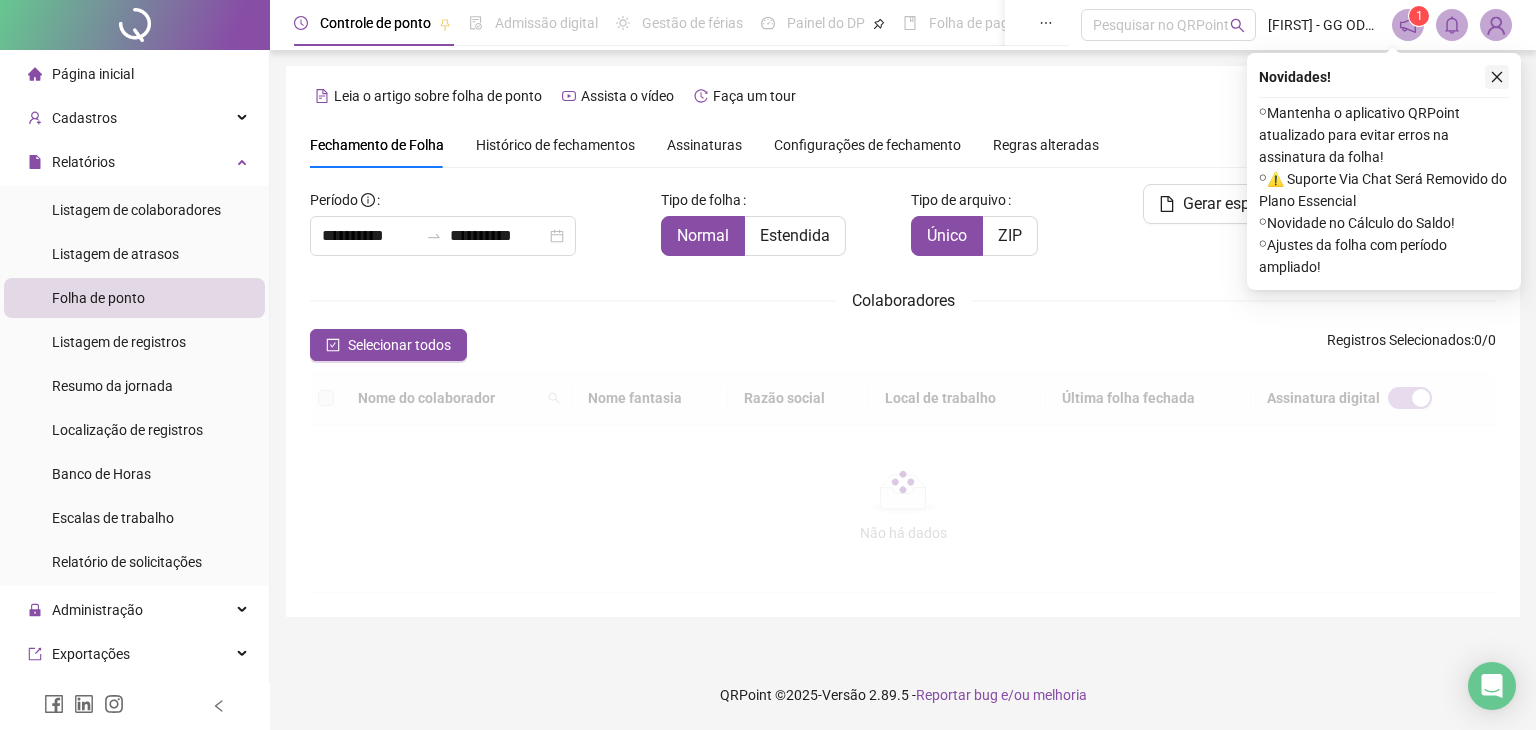 click at bounding box center (1497, 77) 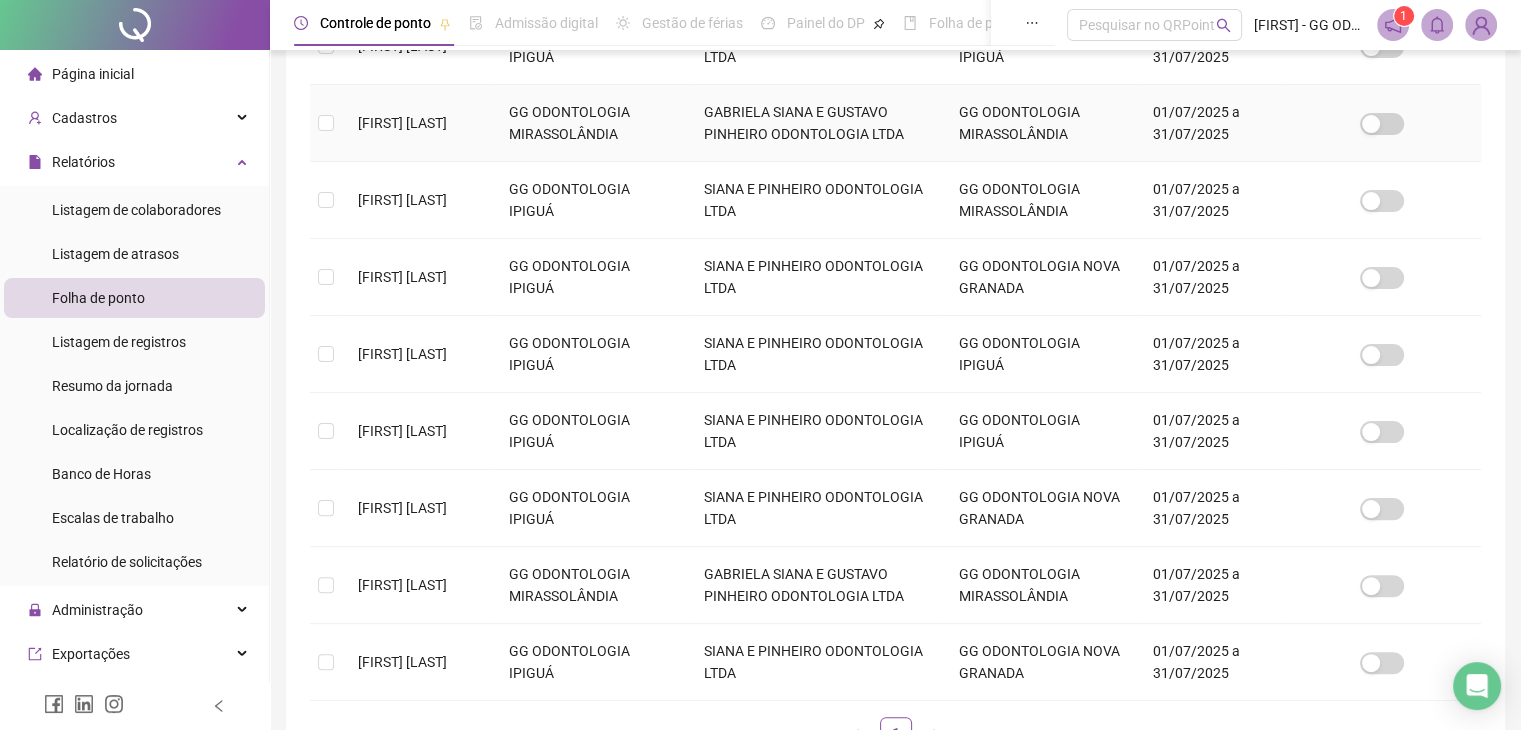 scroll, scrollTop: 444, scrollLeft: 0, axis: vertical 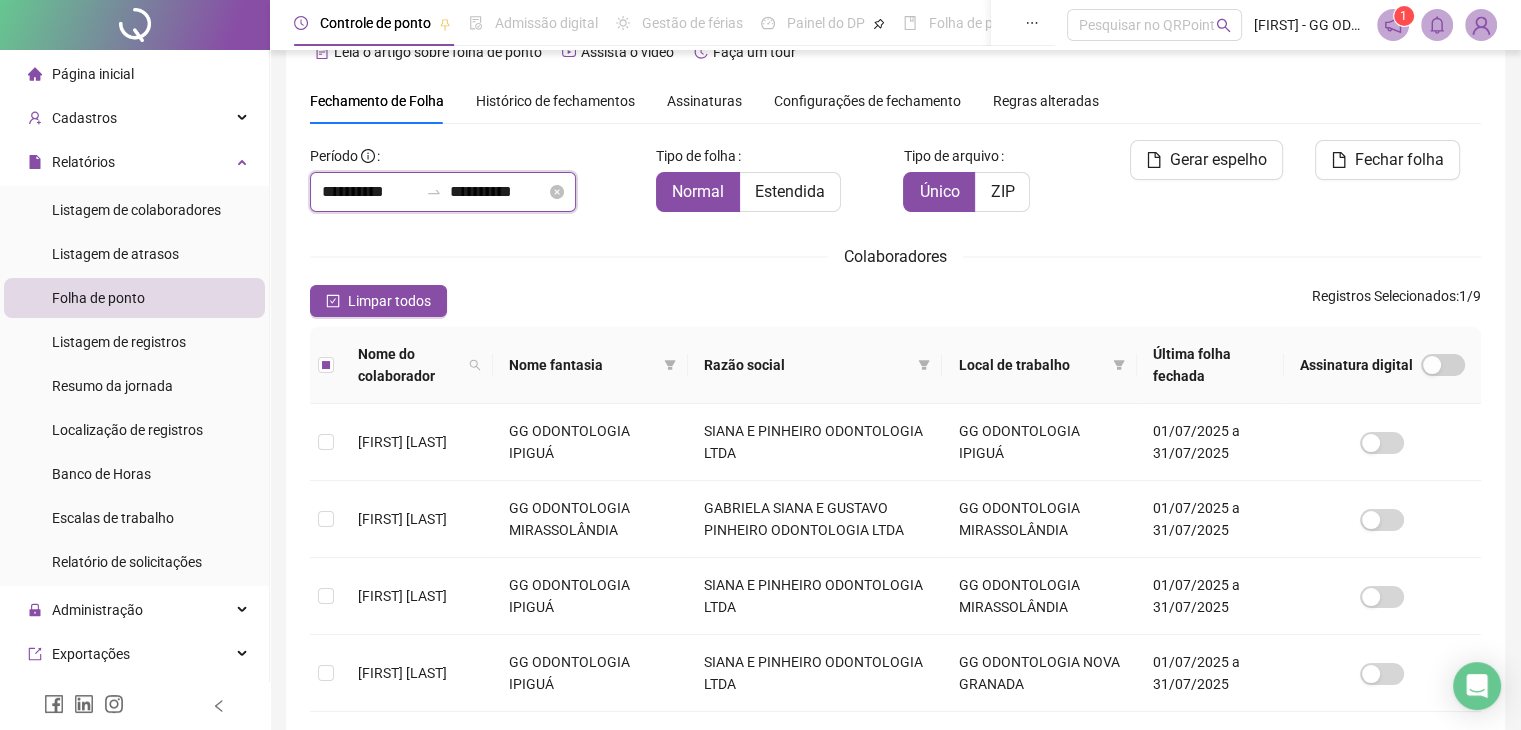 click on "**********" at bounding box center (370, 192) 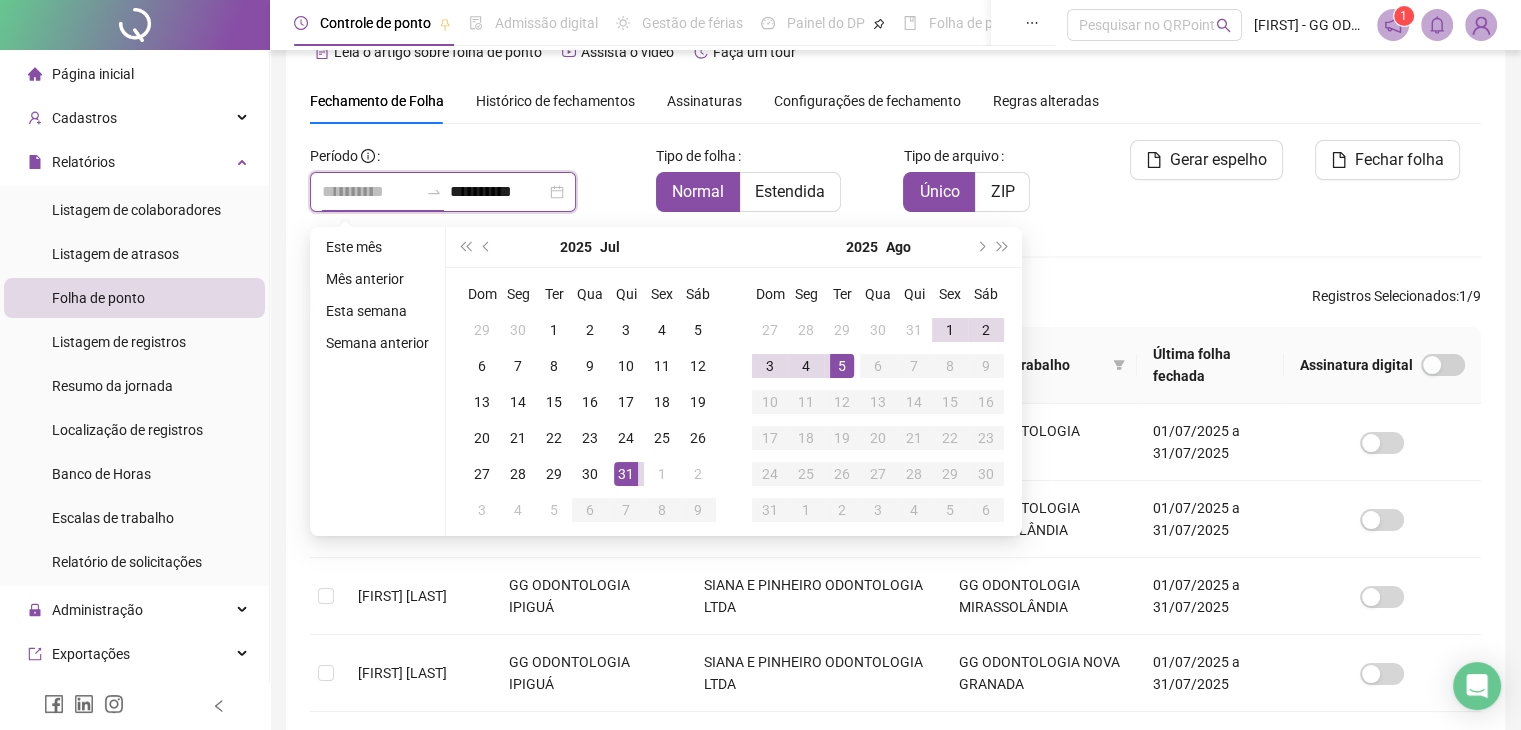 type on "**********" 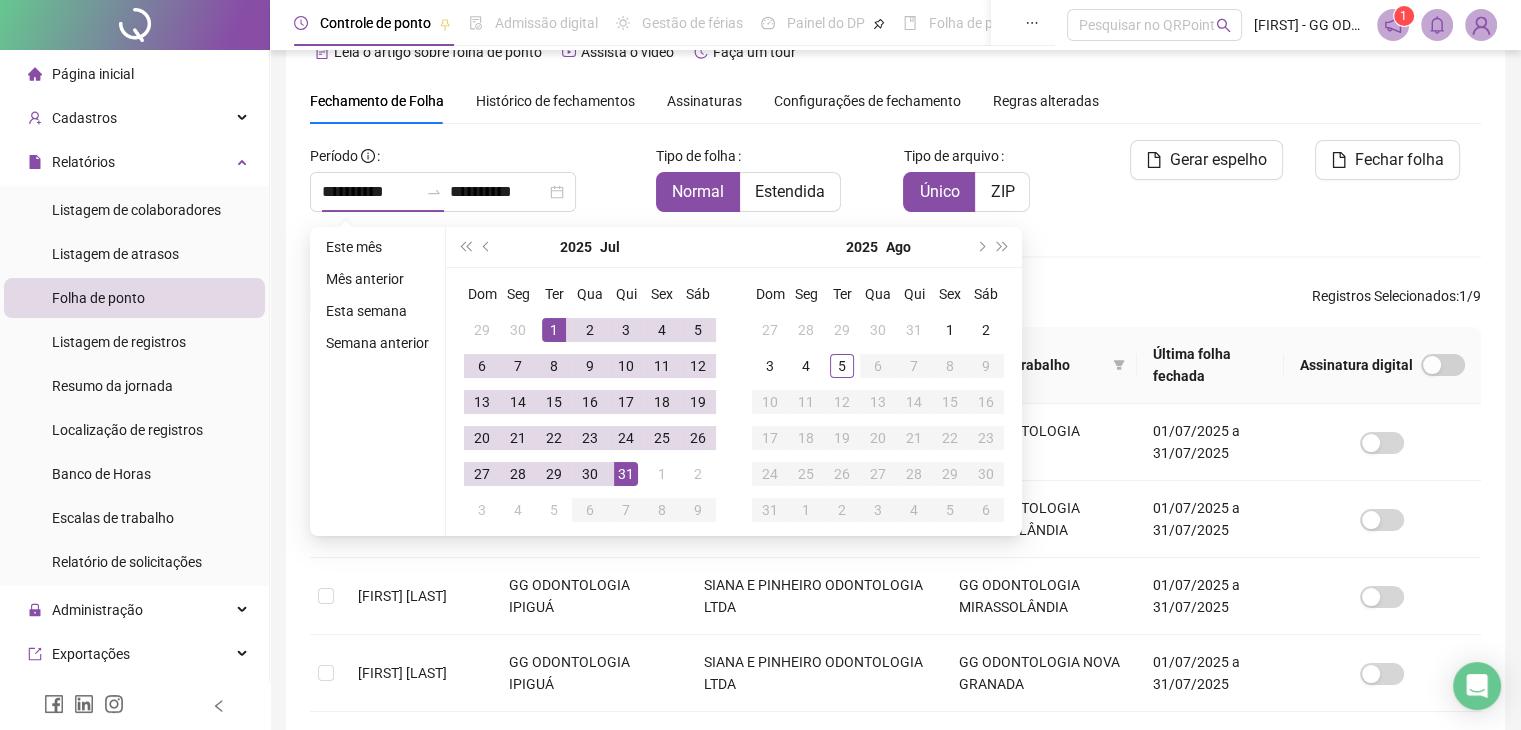 click on "**********" at bounding box center (895, 650) 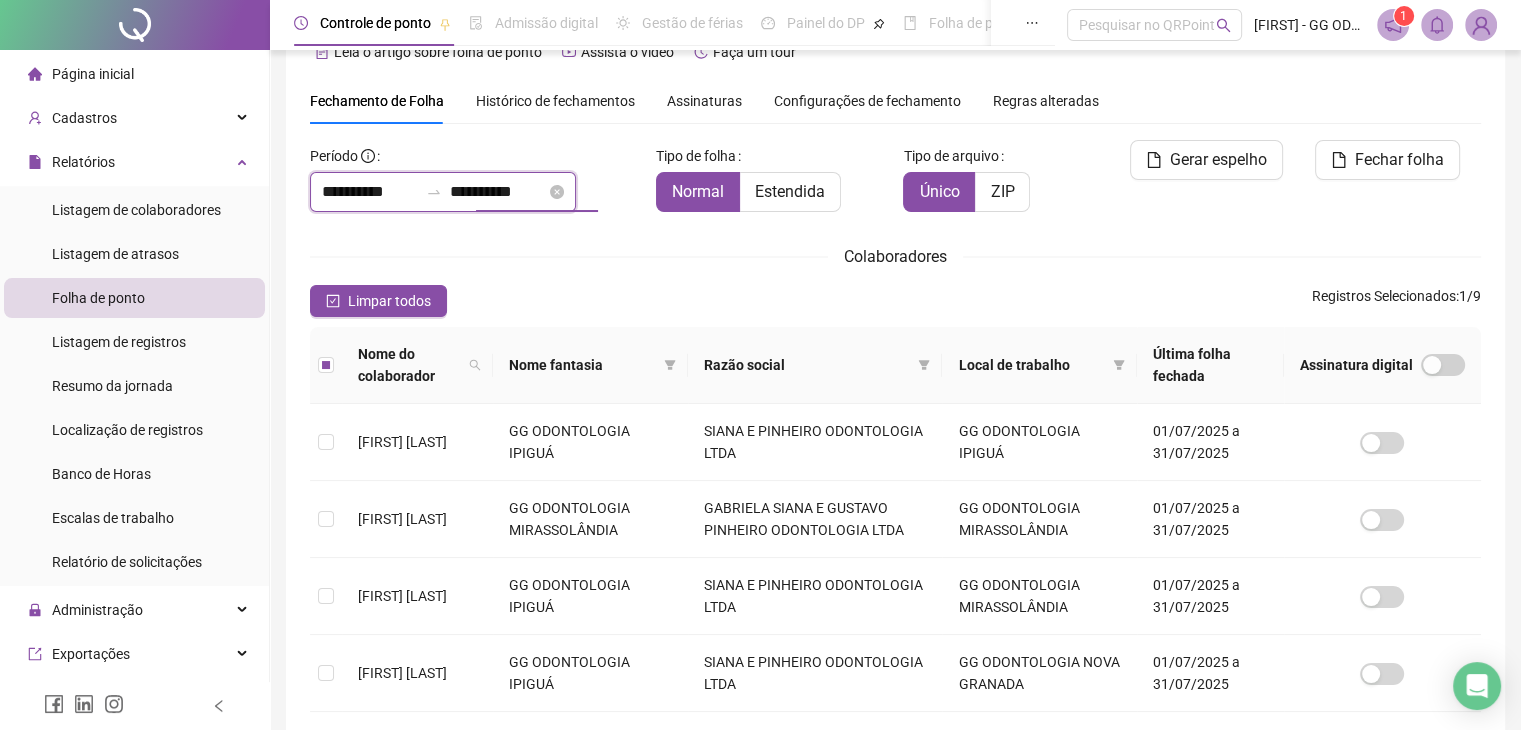 click on "**********" at bounding box center [498, 192] 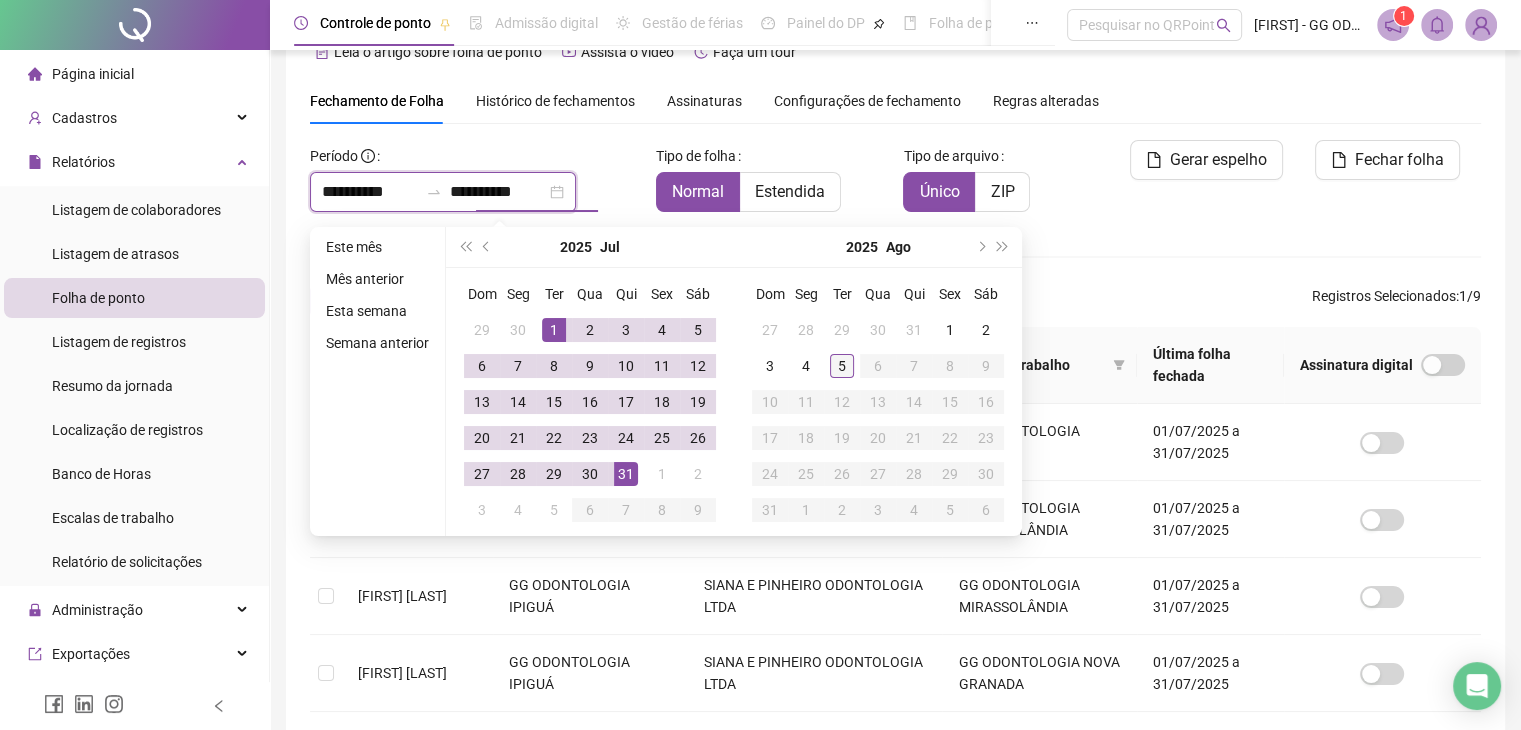type on "**********" 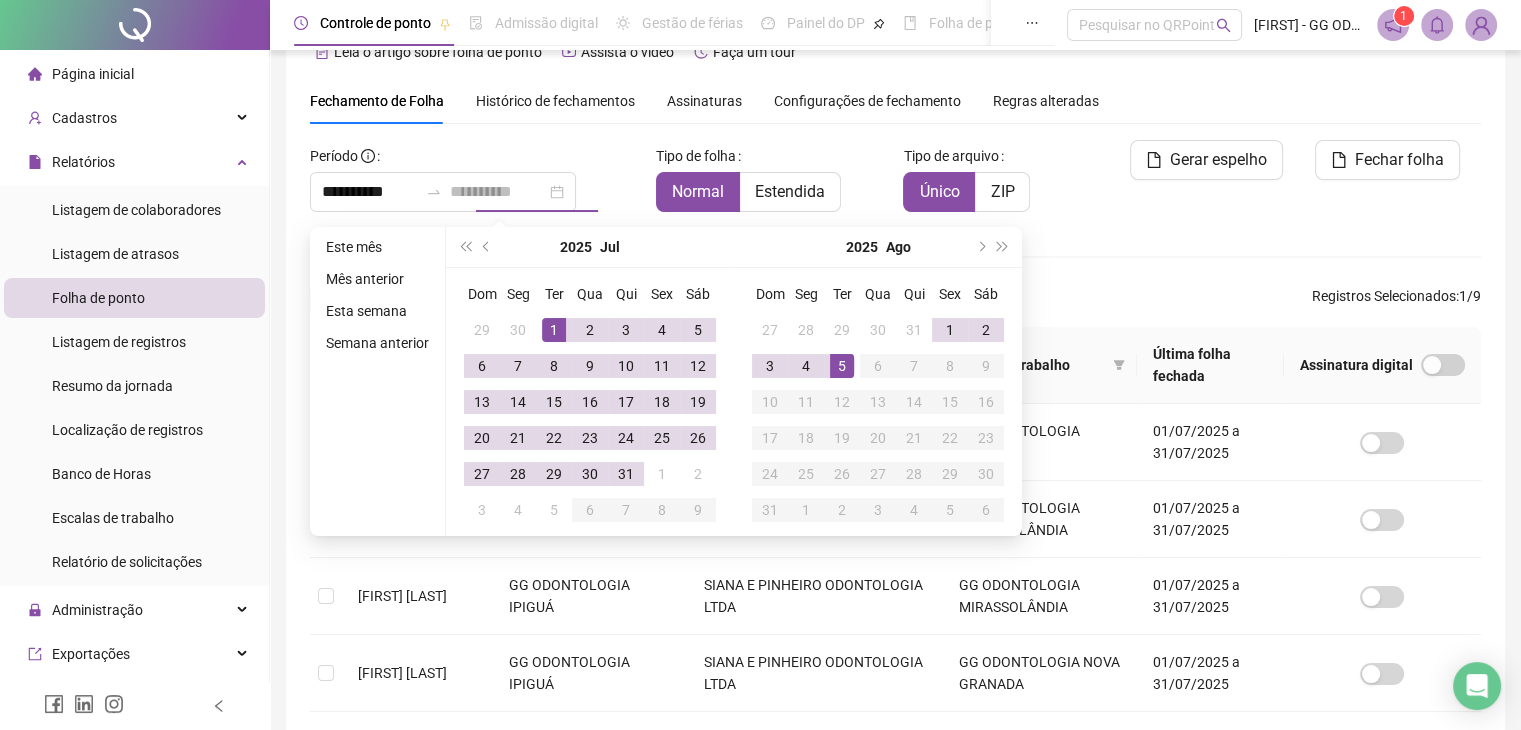 click on "5" at bounding box center [842, 366] 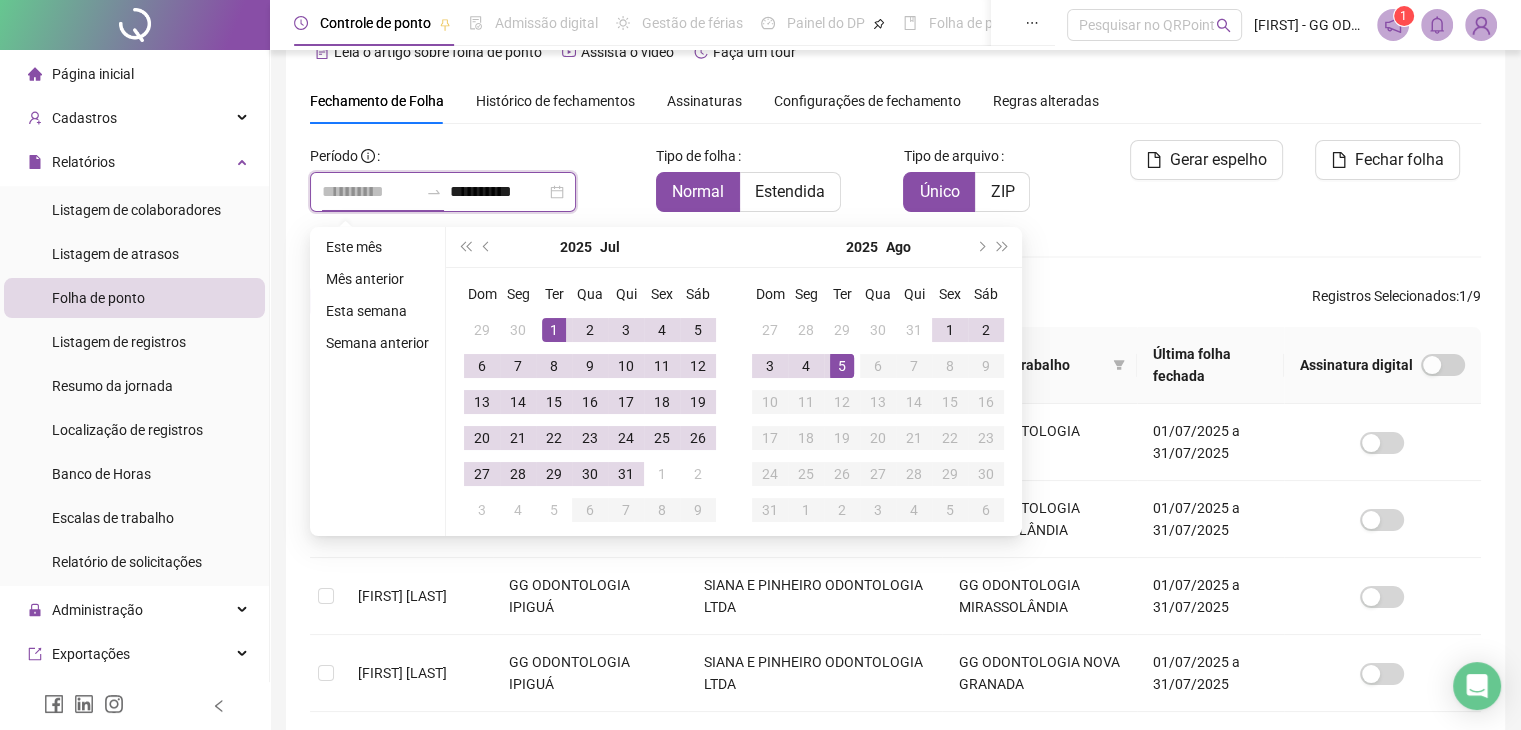 type on "**********" 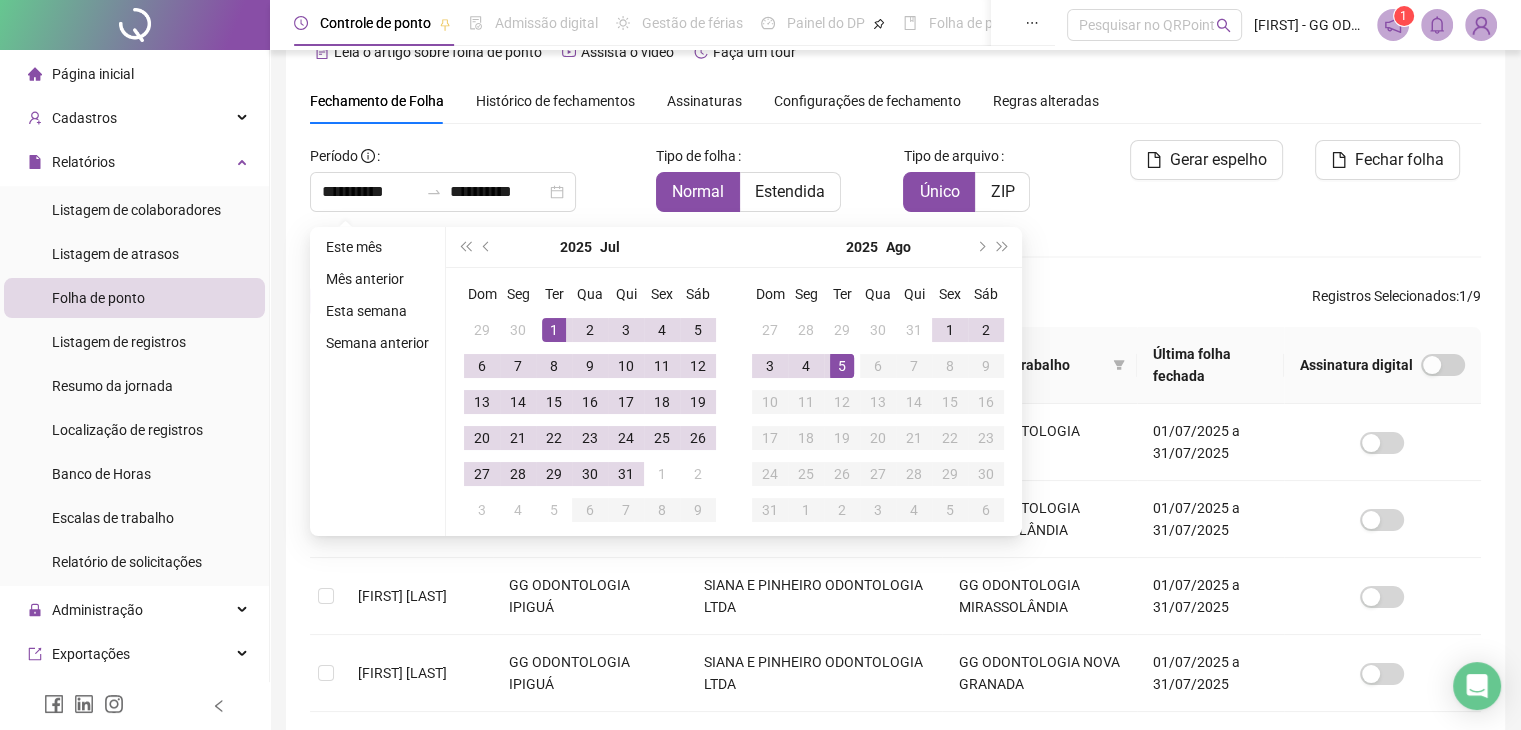 click on "**********" at bounding box center (895, 650) 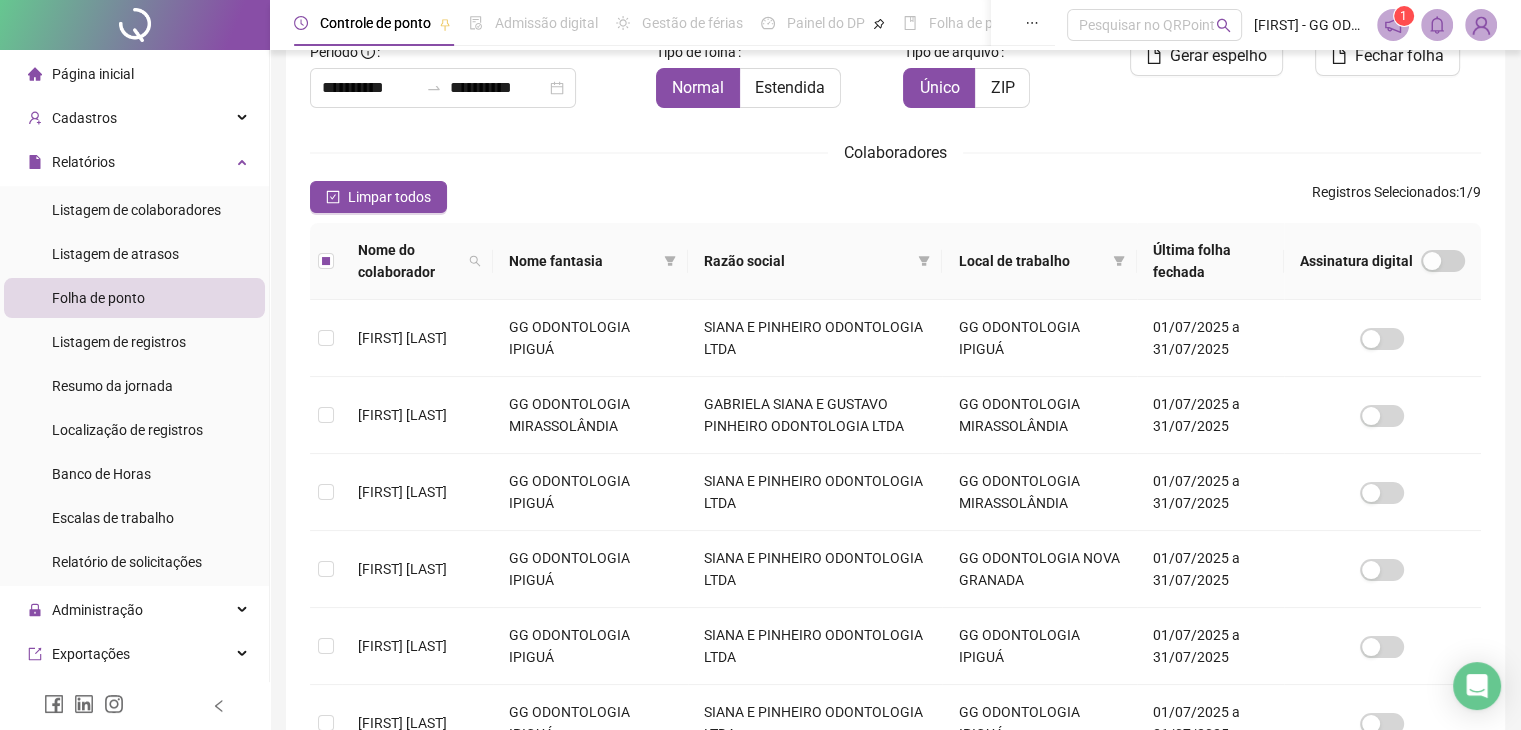 scroll, scrollTop: 0, scrollLeft: 0, axis: both 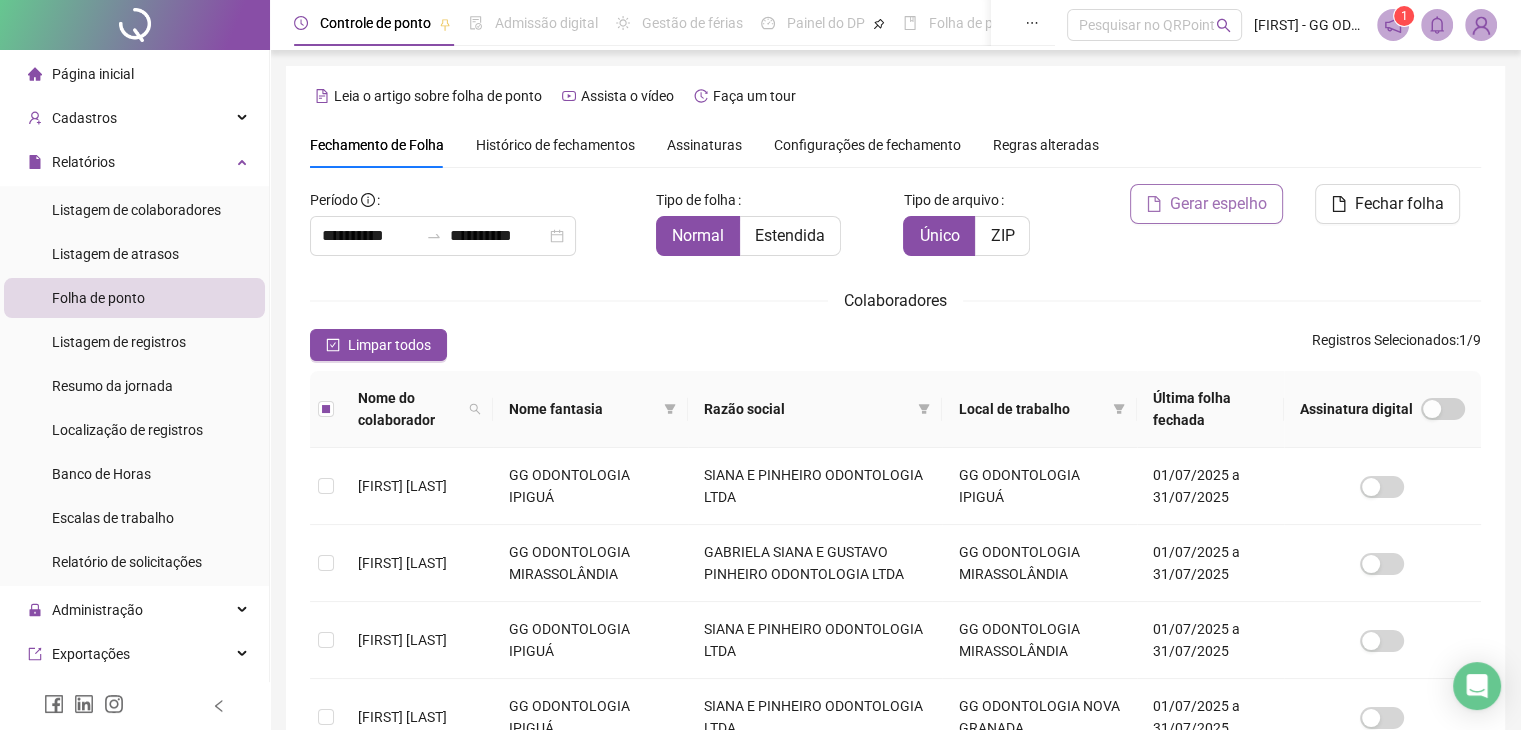 click on "Gerar espelho" at bounding box center [1218, 204] 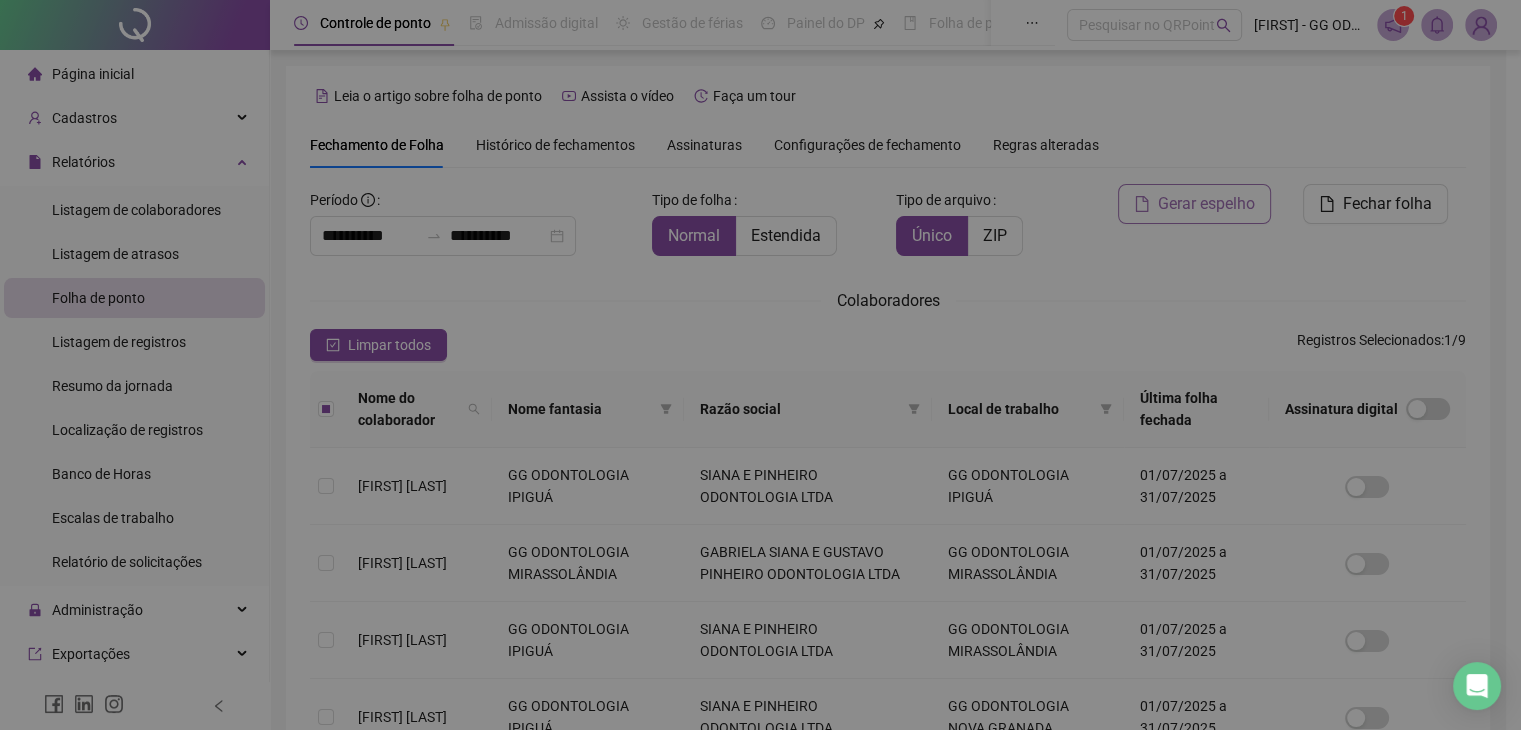 scroll, scrollTop: 44, scrollLeft: 0, axis: vertical 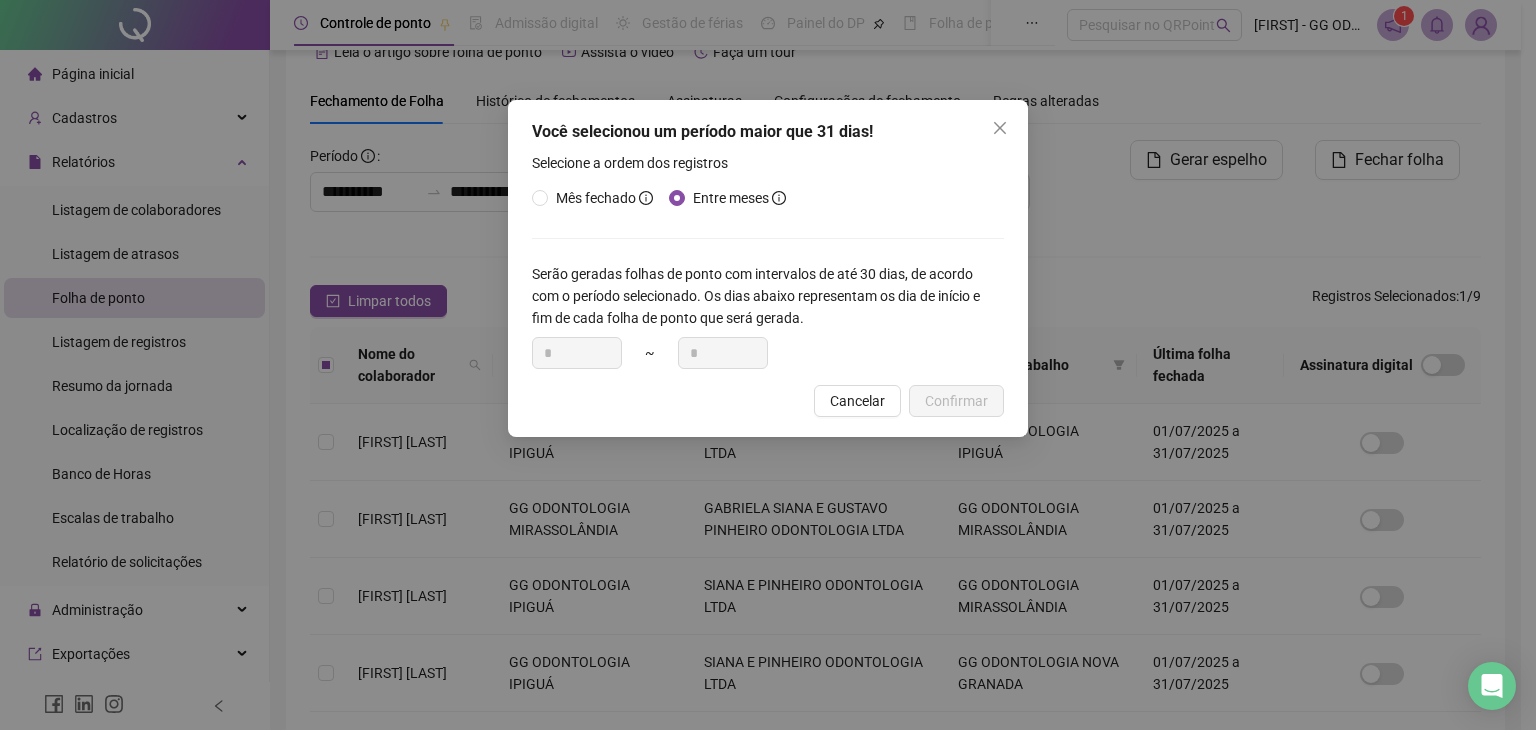 click on "Você selecionou um período maior que 31 dias! Selecione a ordem dos registros Mês fechado   Entre meses   Serão geradas folhas de ponto com intervalos de até 30 dias, de acordo com o período selecionado. Os dias abaixo representam os dia de início e fim de cada folha de ponto que será gerada. * ~ * Cancelar Confirmar" at bounding box center [768, 268] 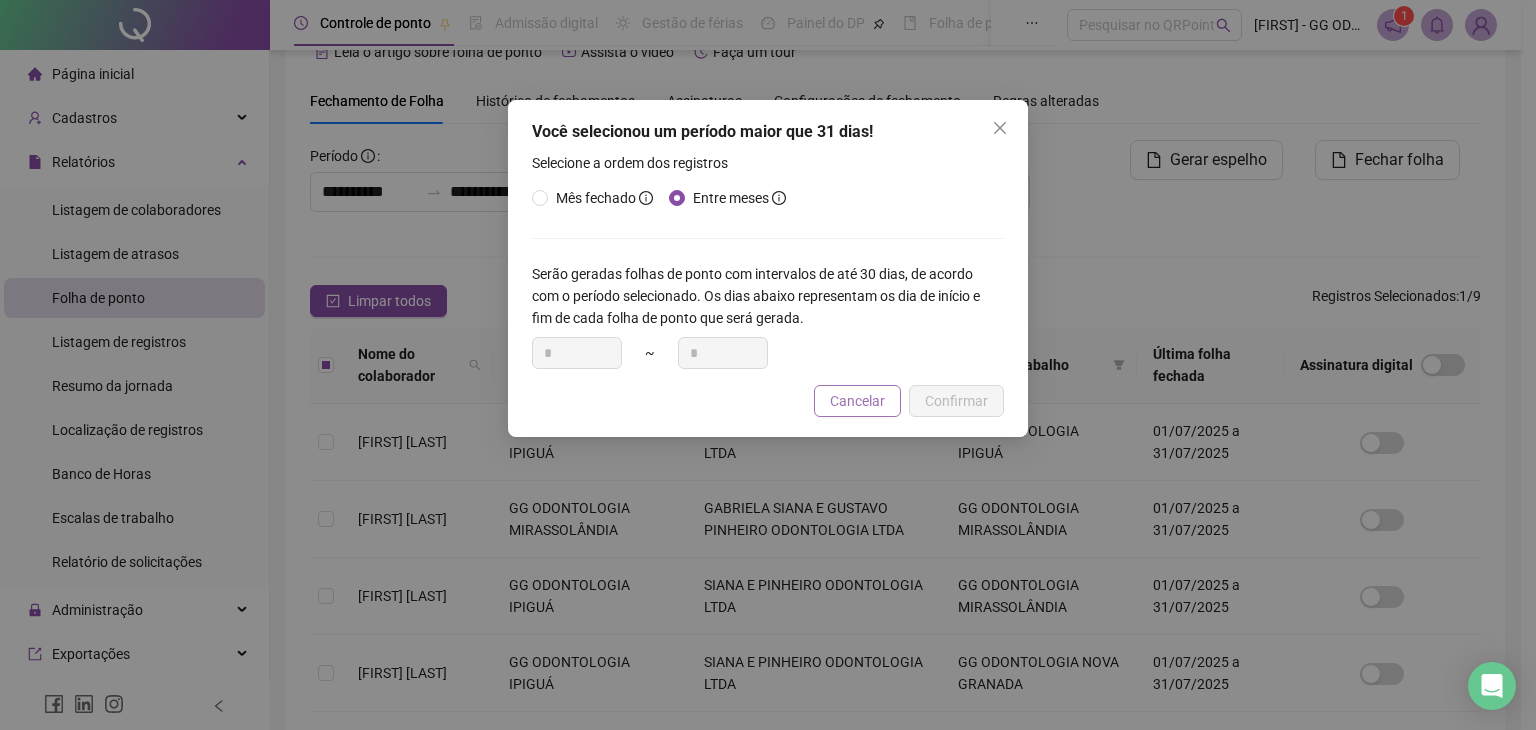 click on "Cancelar" at bounding box center [857, 401] 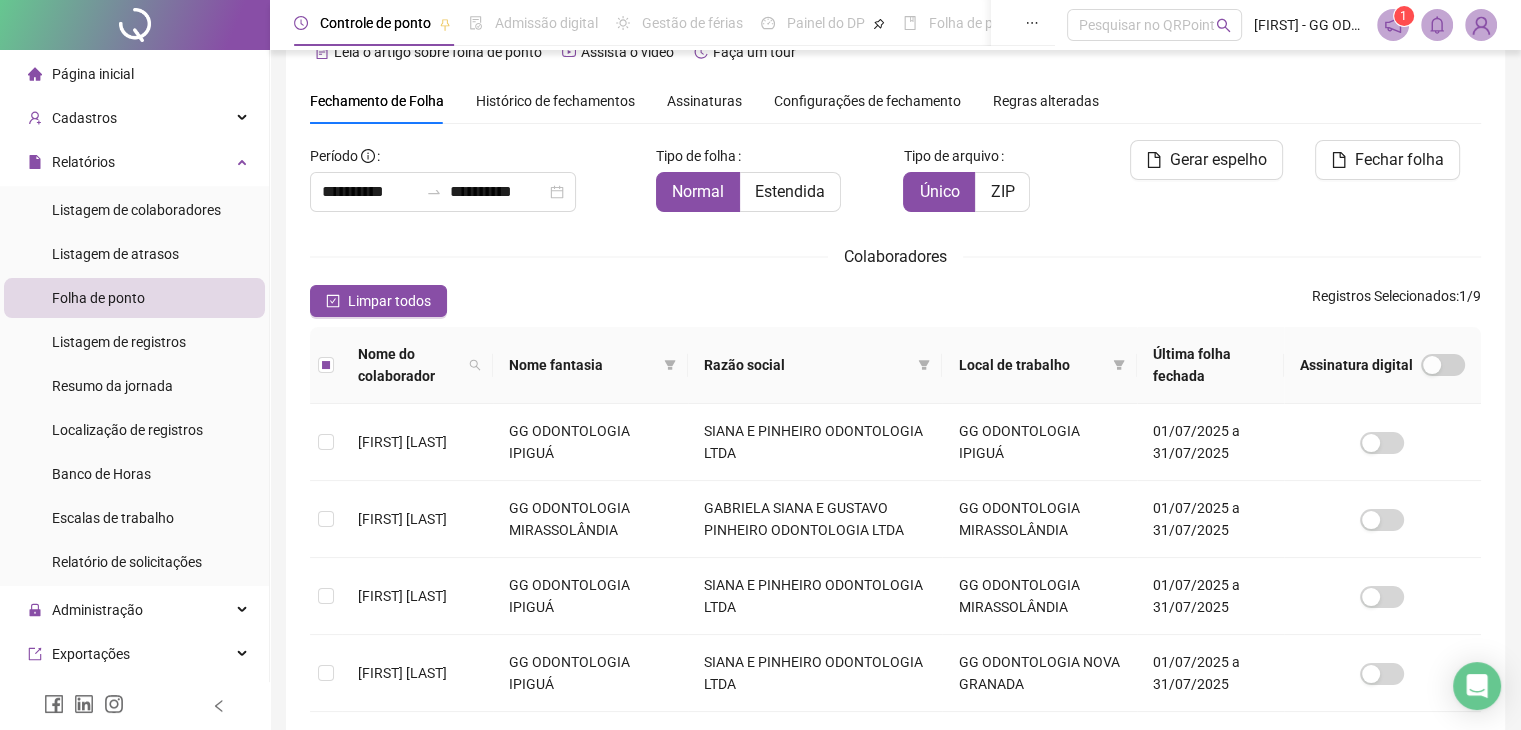 click on "**********" at bounding box center [475, 176] 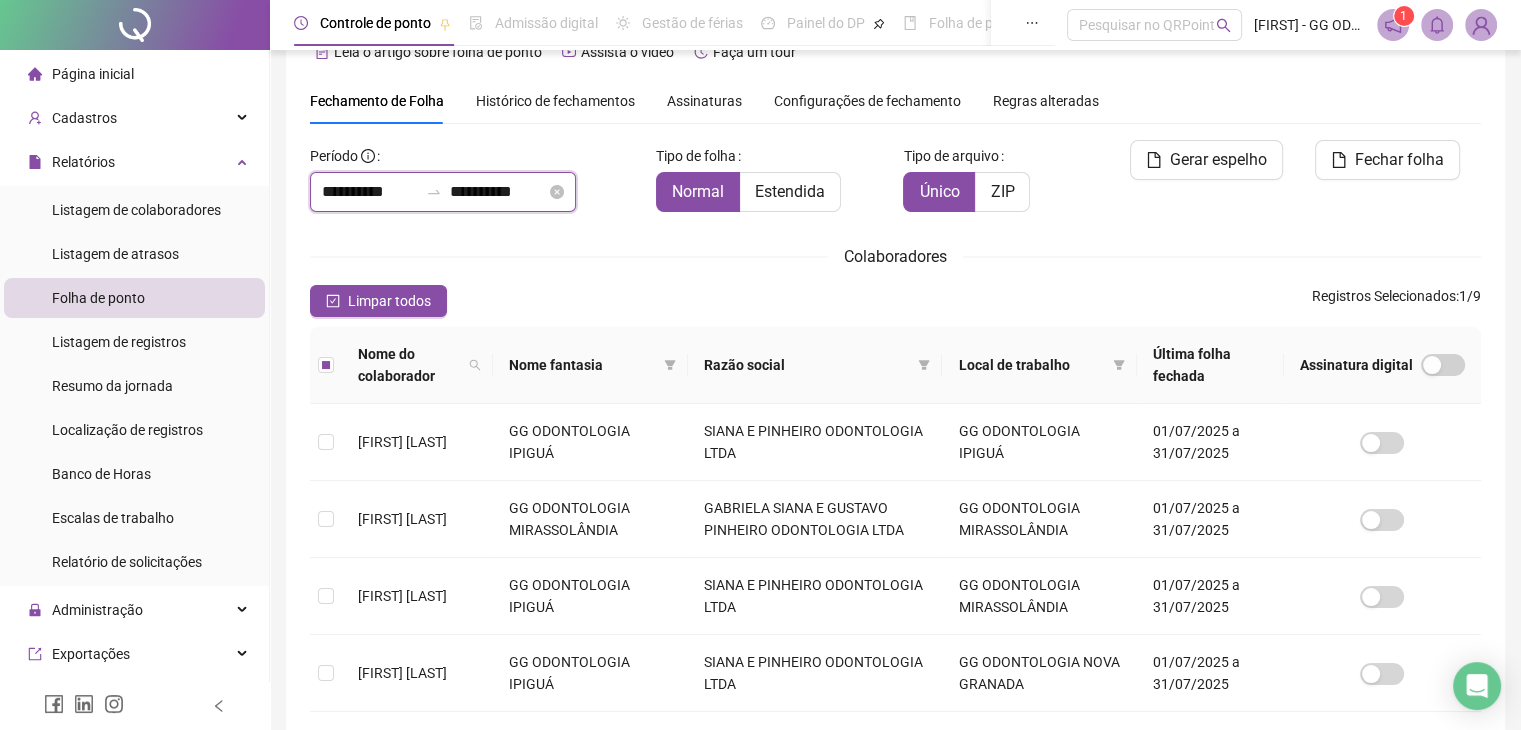 click on "**********" at bounding box center (498, 192) 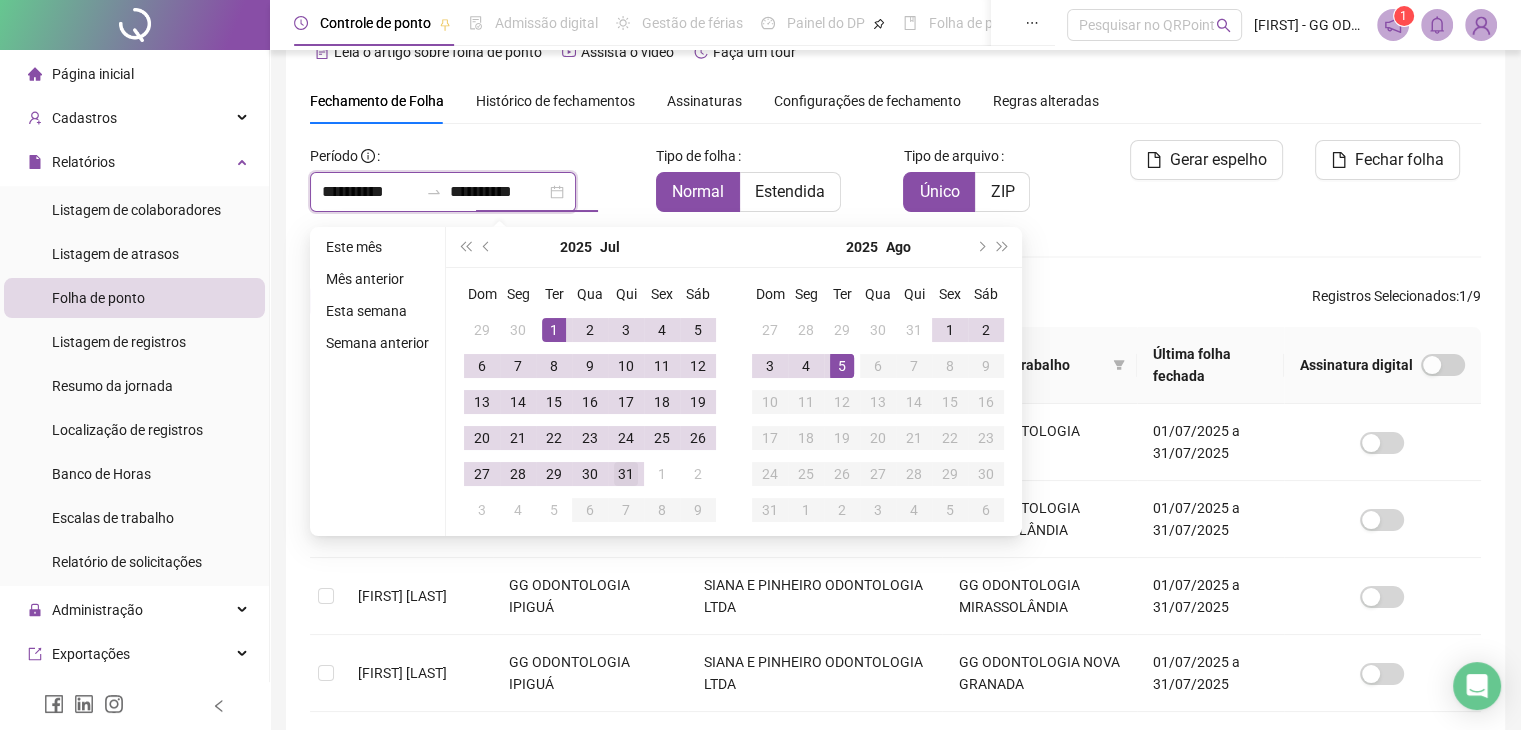 type on "**********" 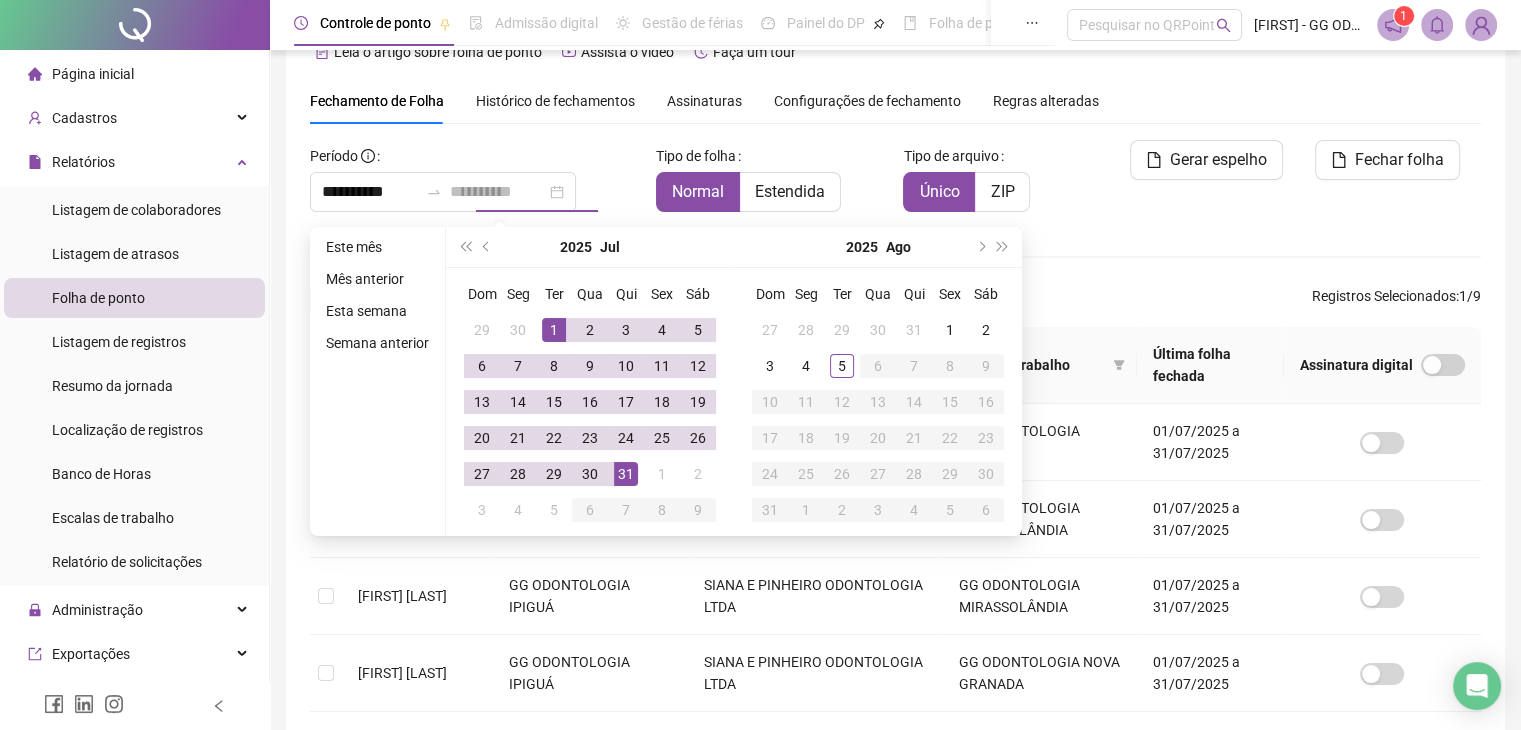 click on "31" at bounding box center (626, 474) 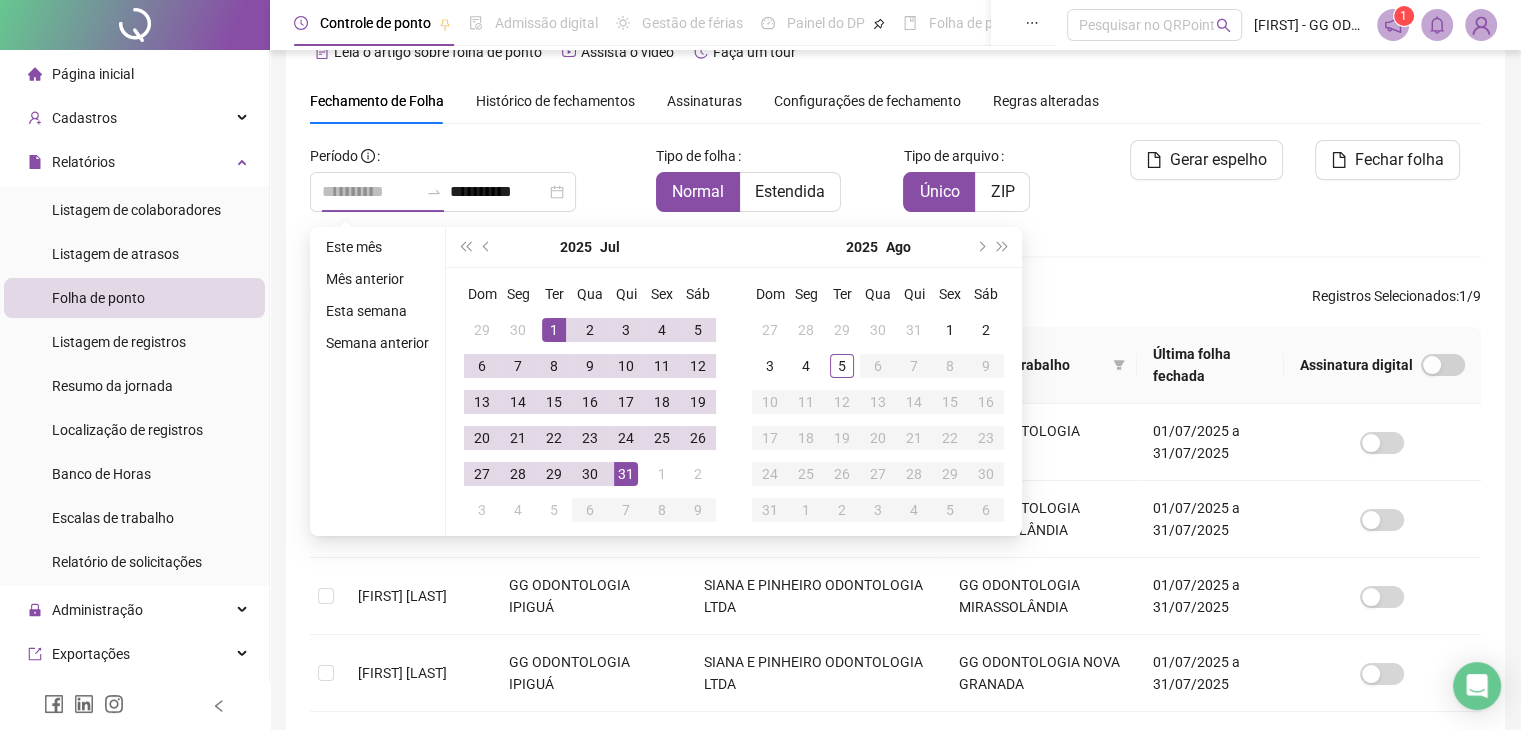 click on "1" at bounding box center (554, 330) 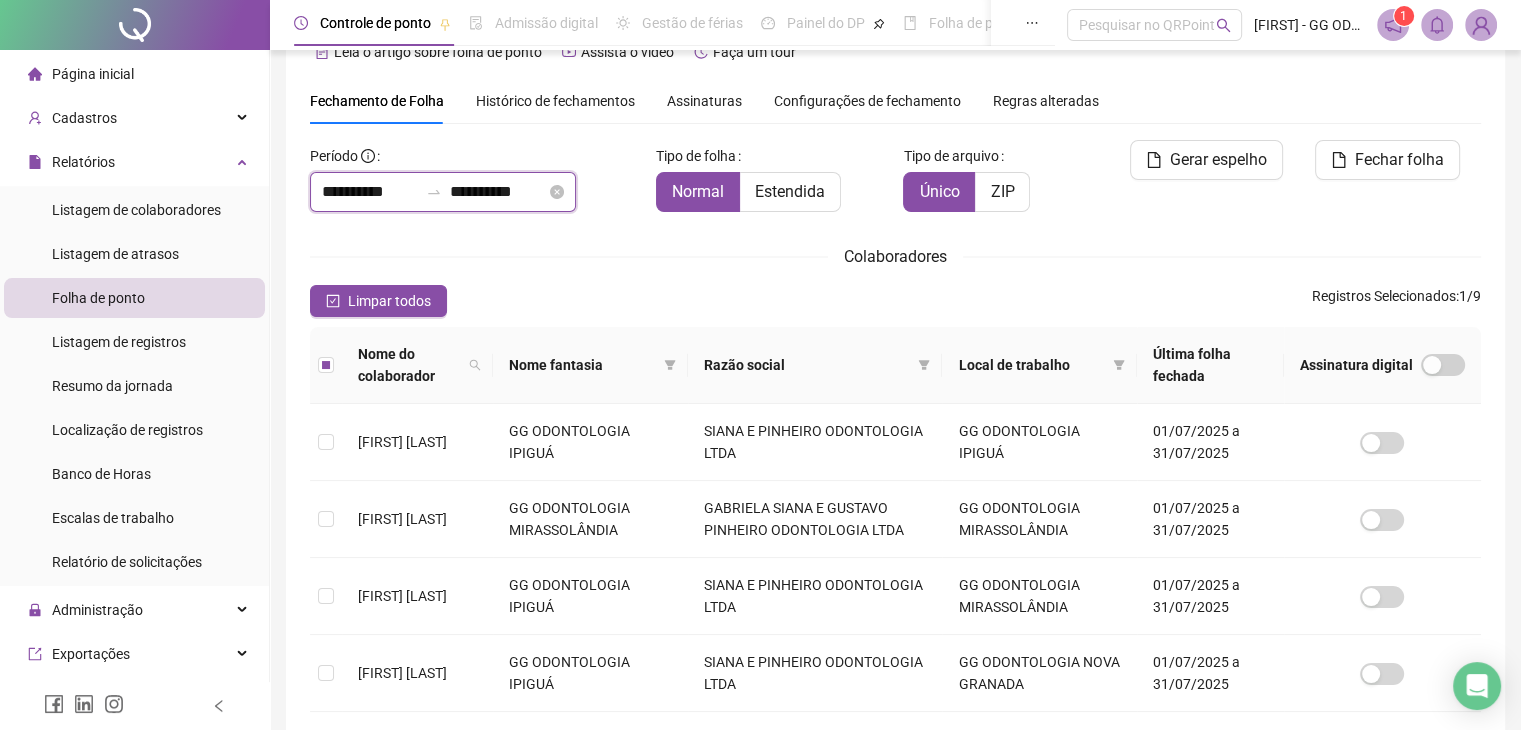 click on "**********" at bounding box center (370, 192) 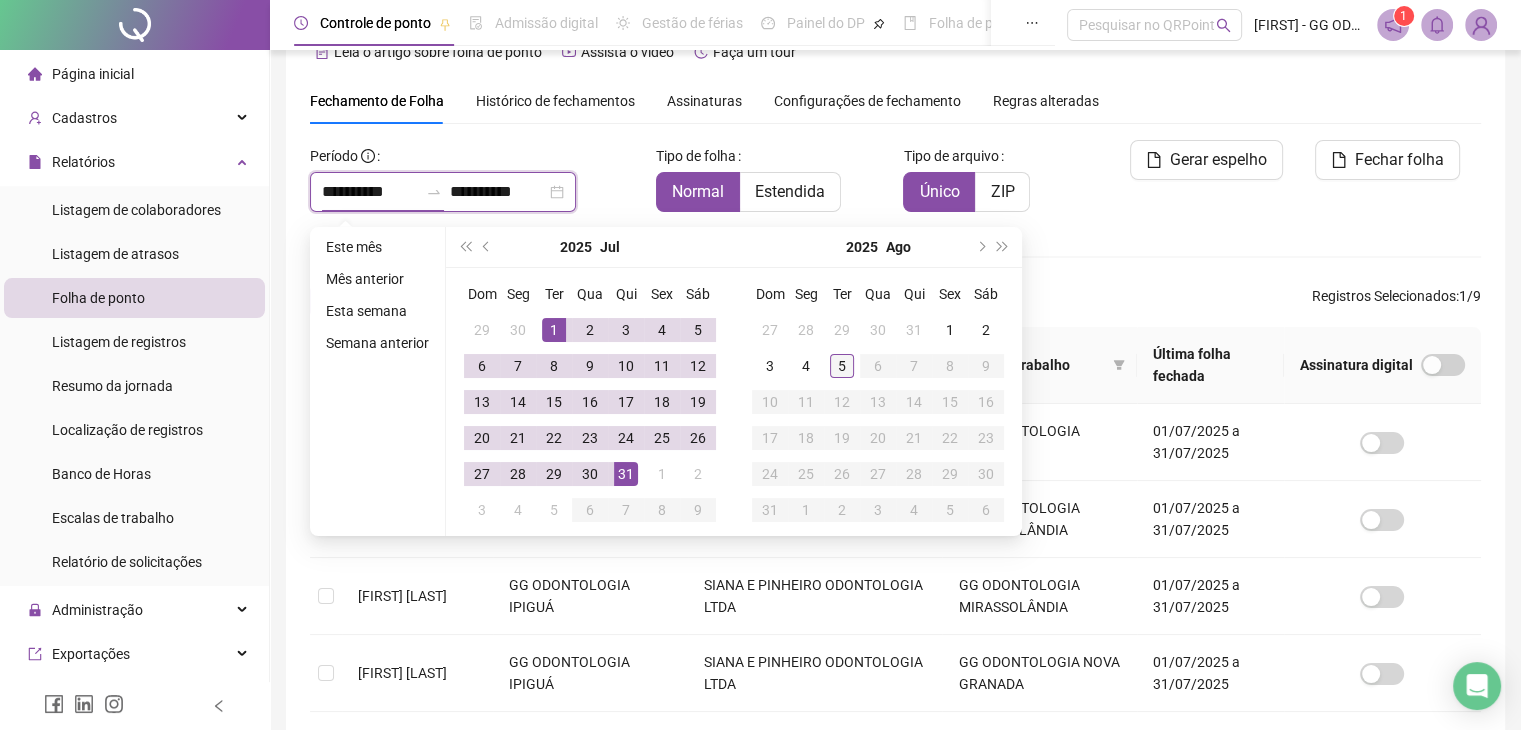 type on "**********" 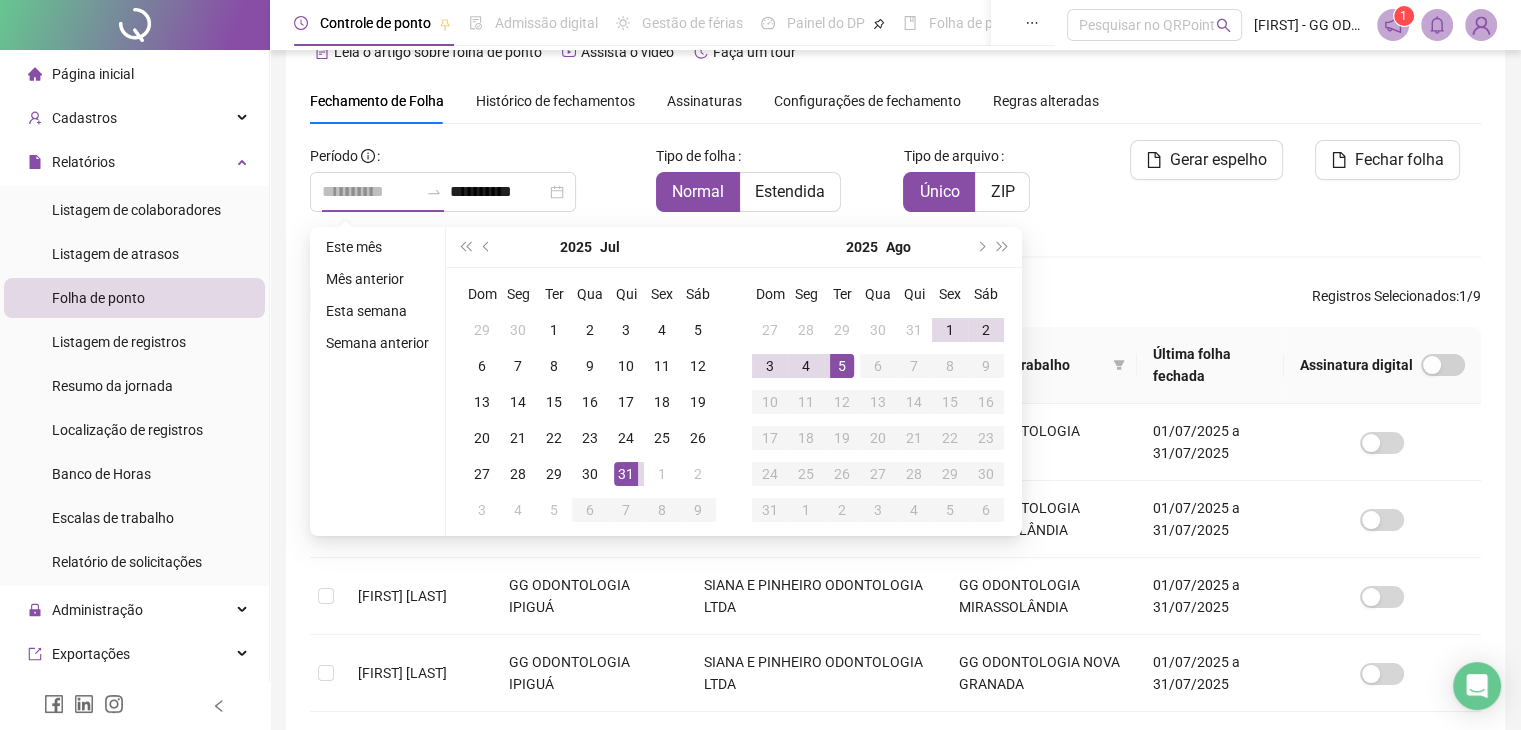 click on "5" at bounding box center [842, 366] 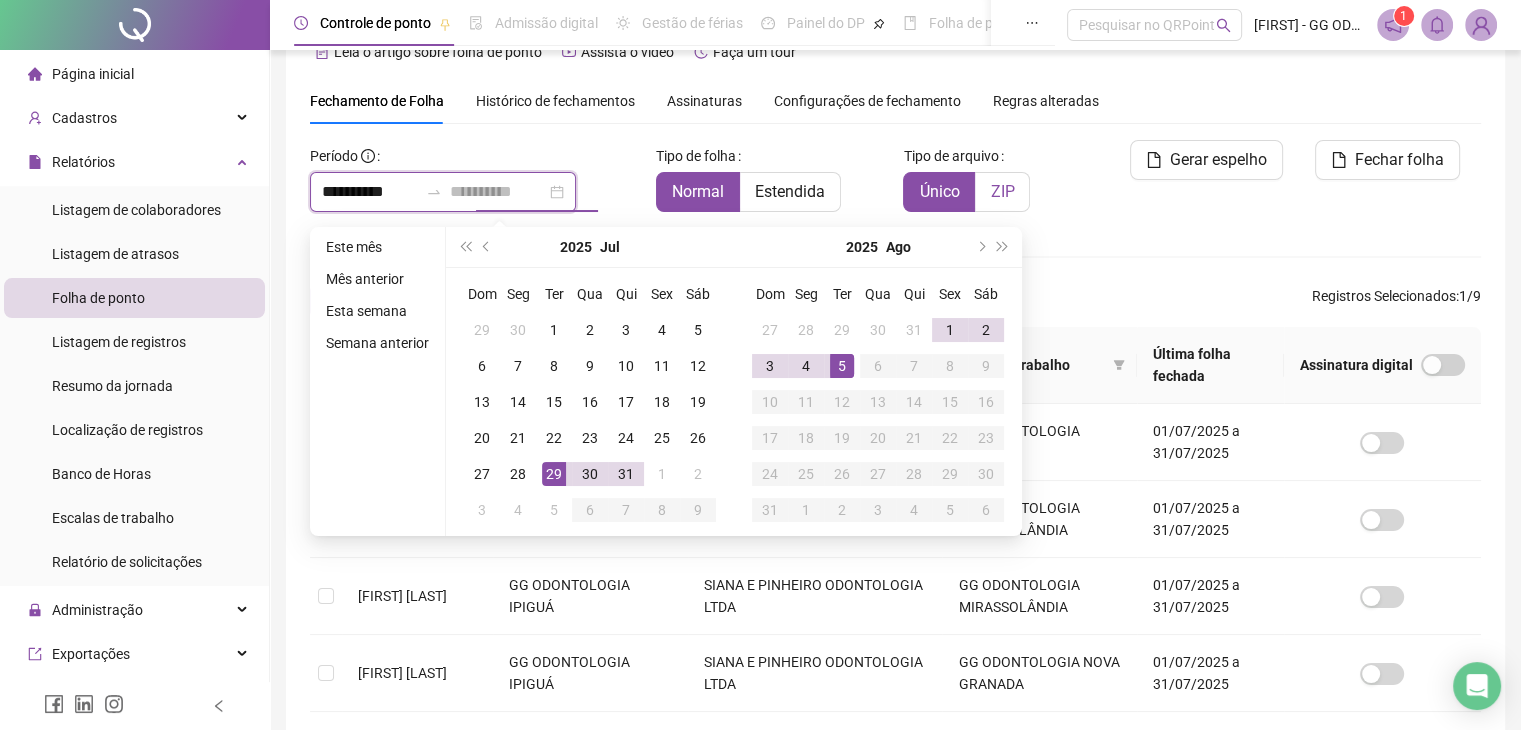 type on "**********" 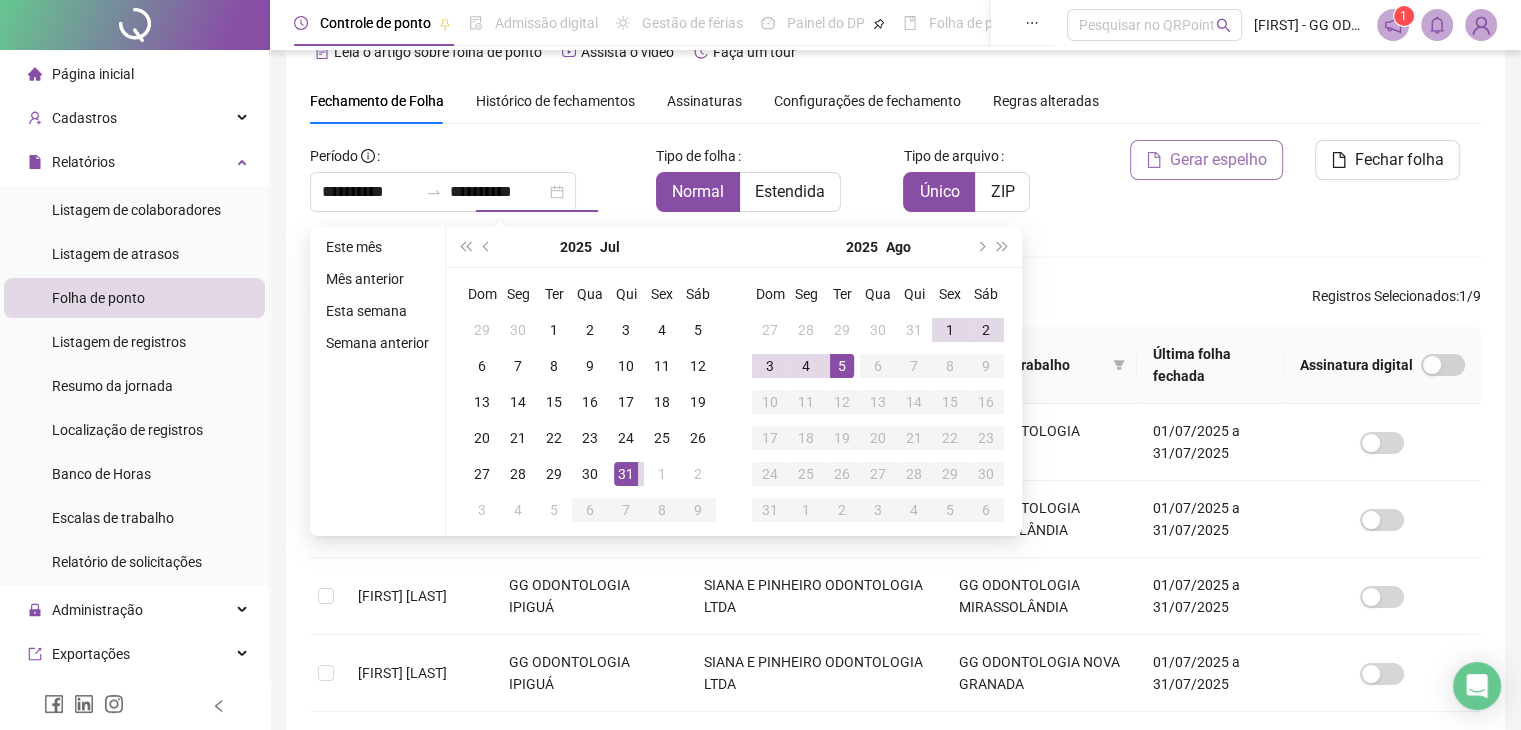 click on "Gerar espelho" at bounding box center [1218, 160] 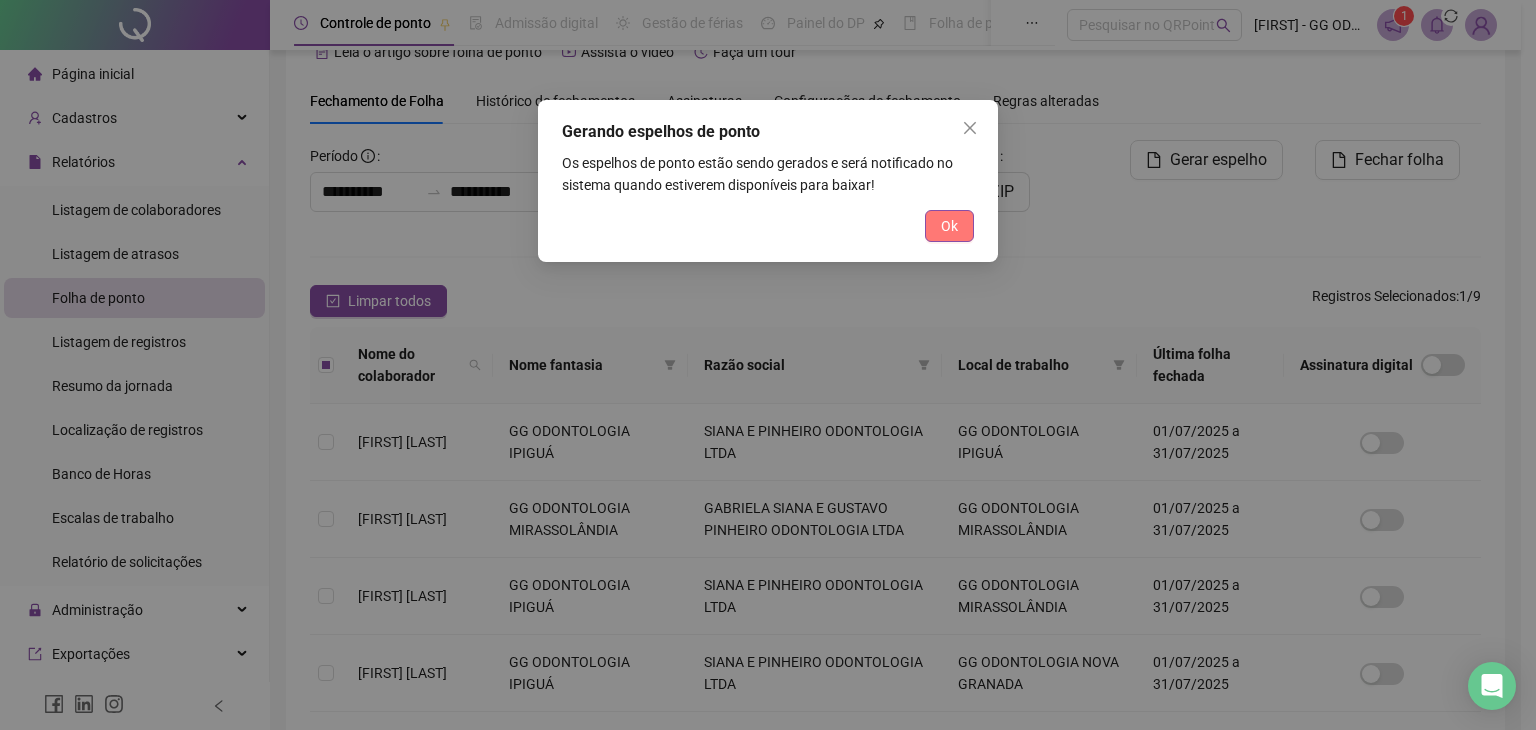 click on "Ok" at bounding box center [949, 226] 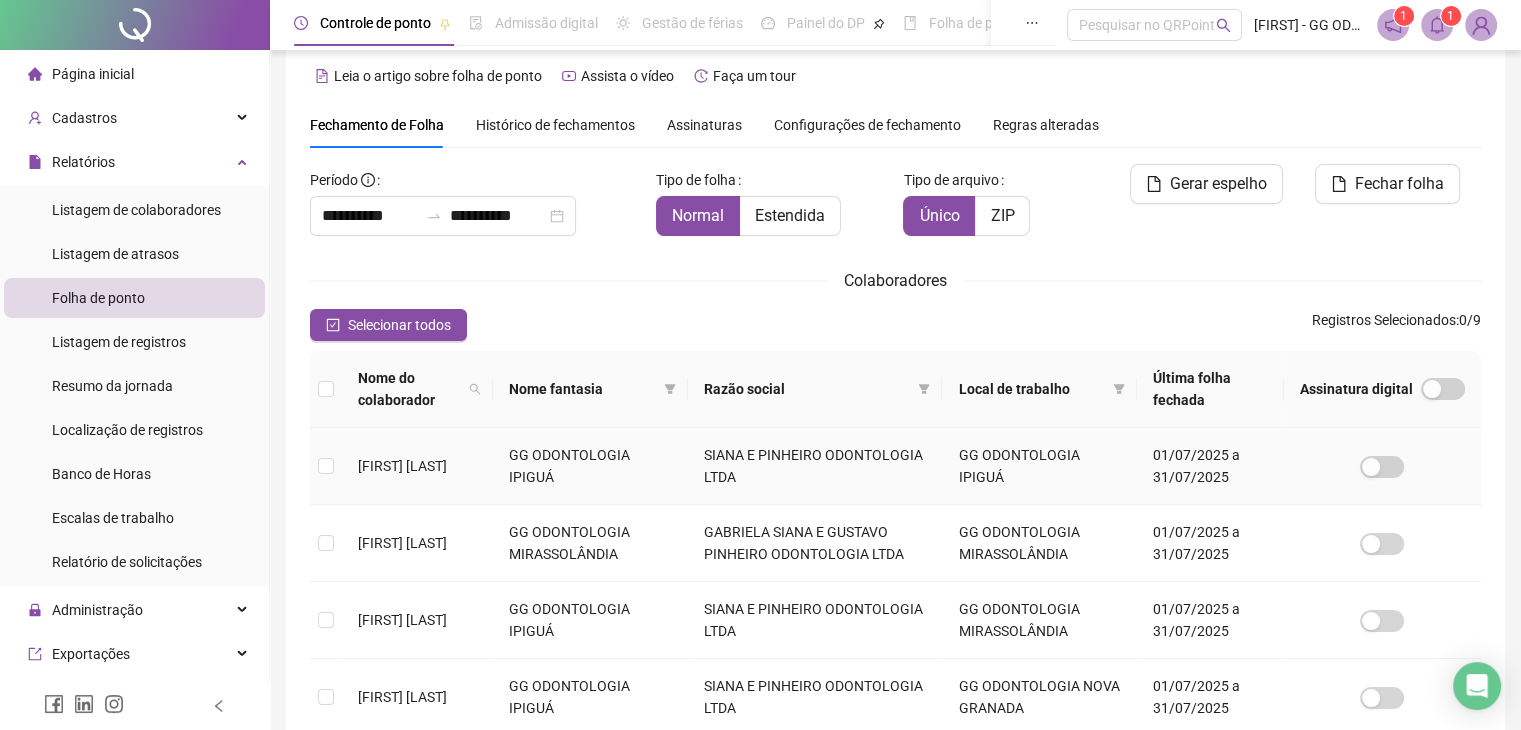 scroll, scrollTop: 0, scrollLeft: 0, axis: both 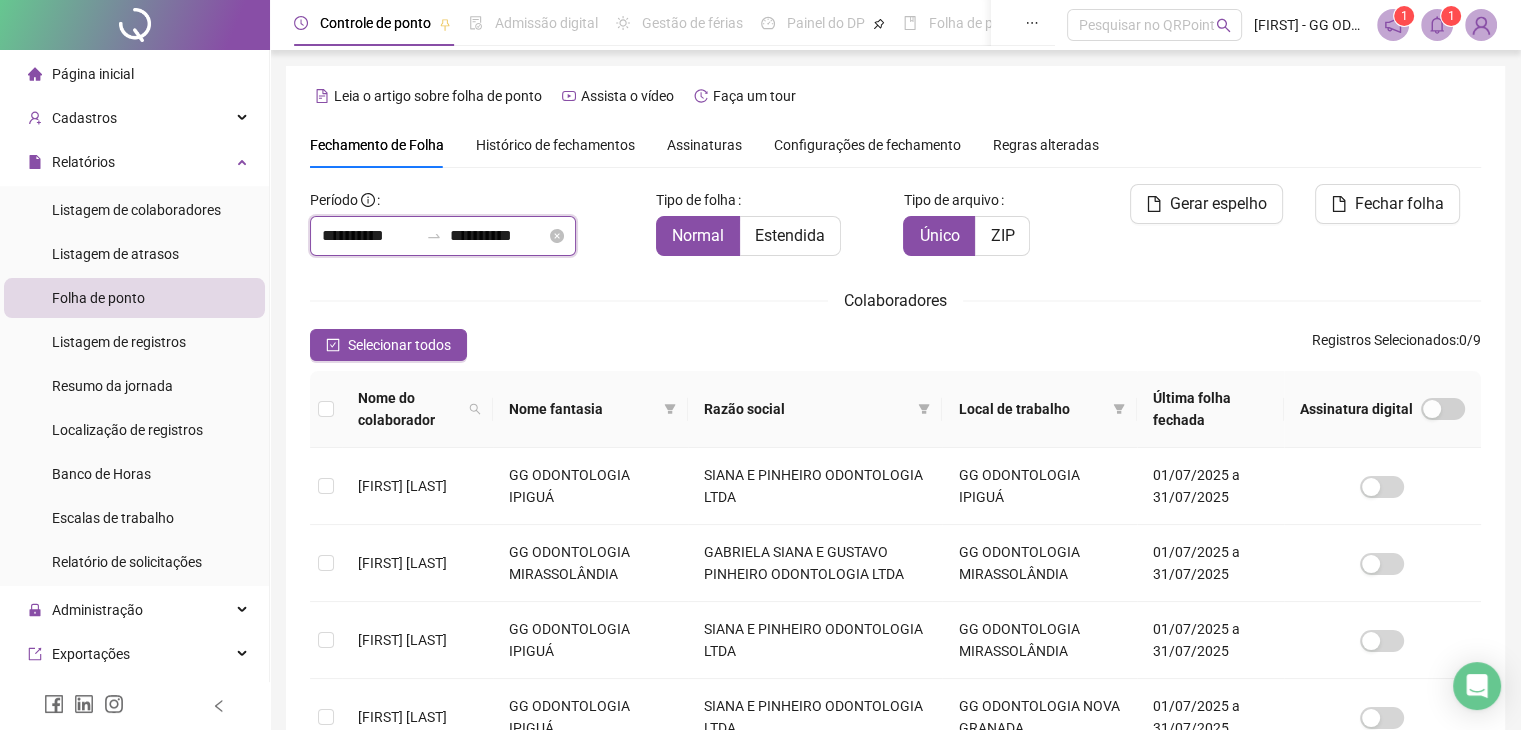 click on "**********" at bounding box center [370, 236] 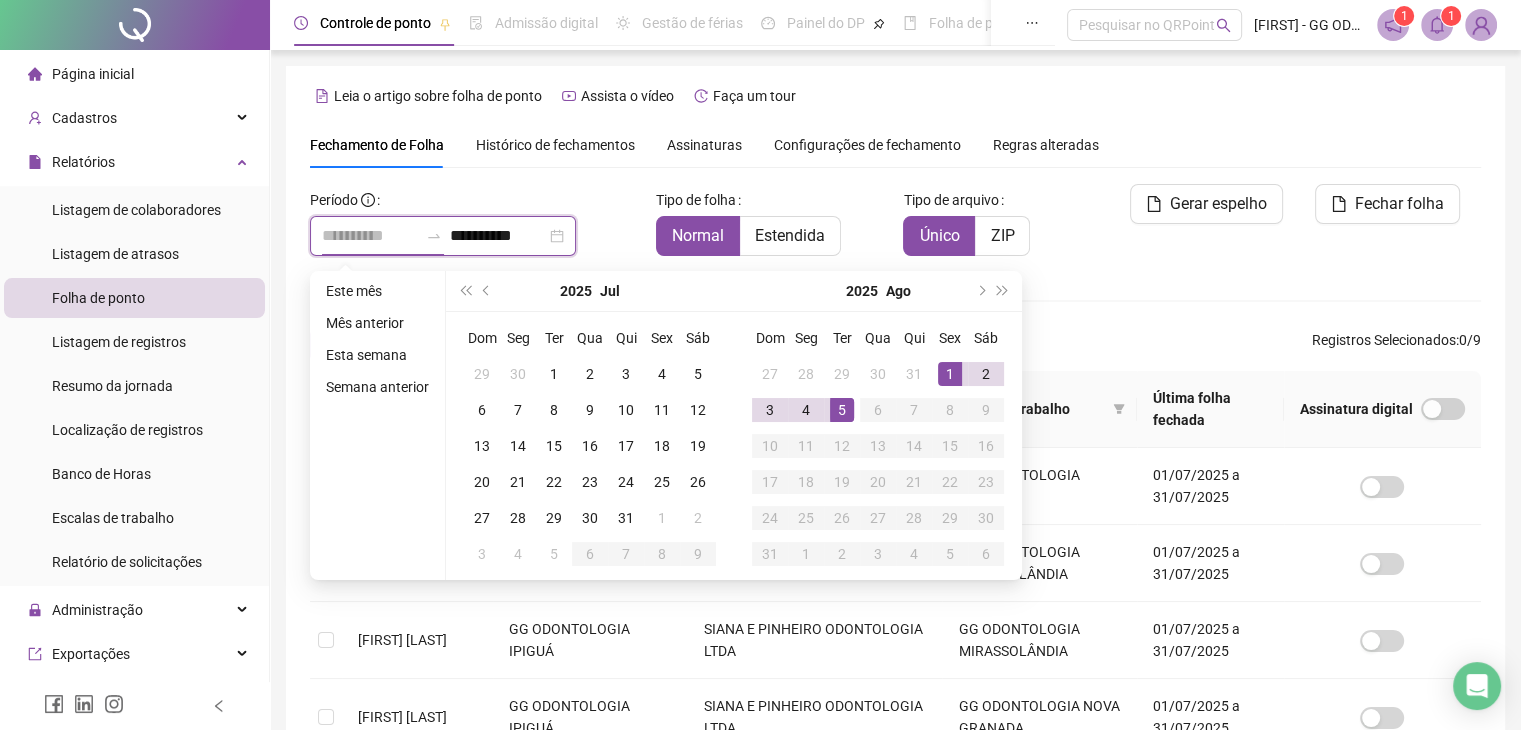 type on "**********" 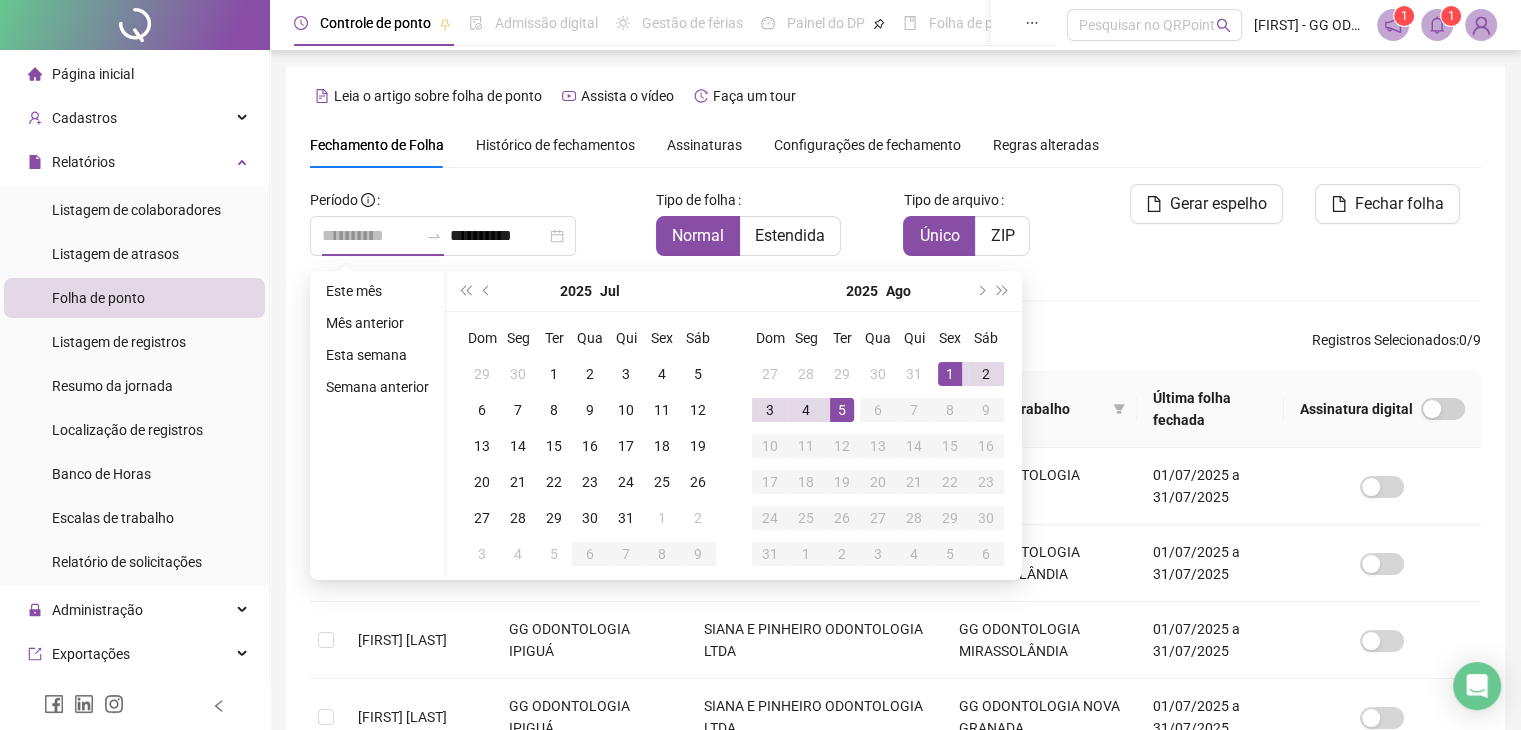 click on "1" at bounding box center (950, 374) 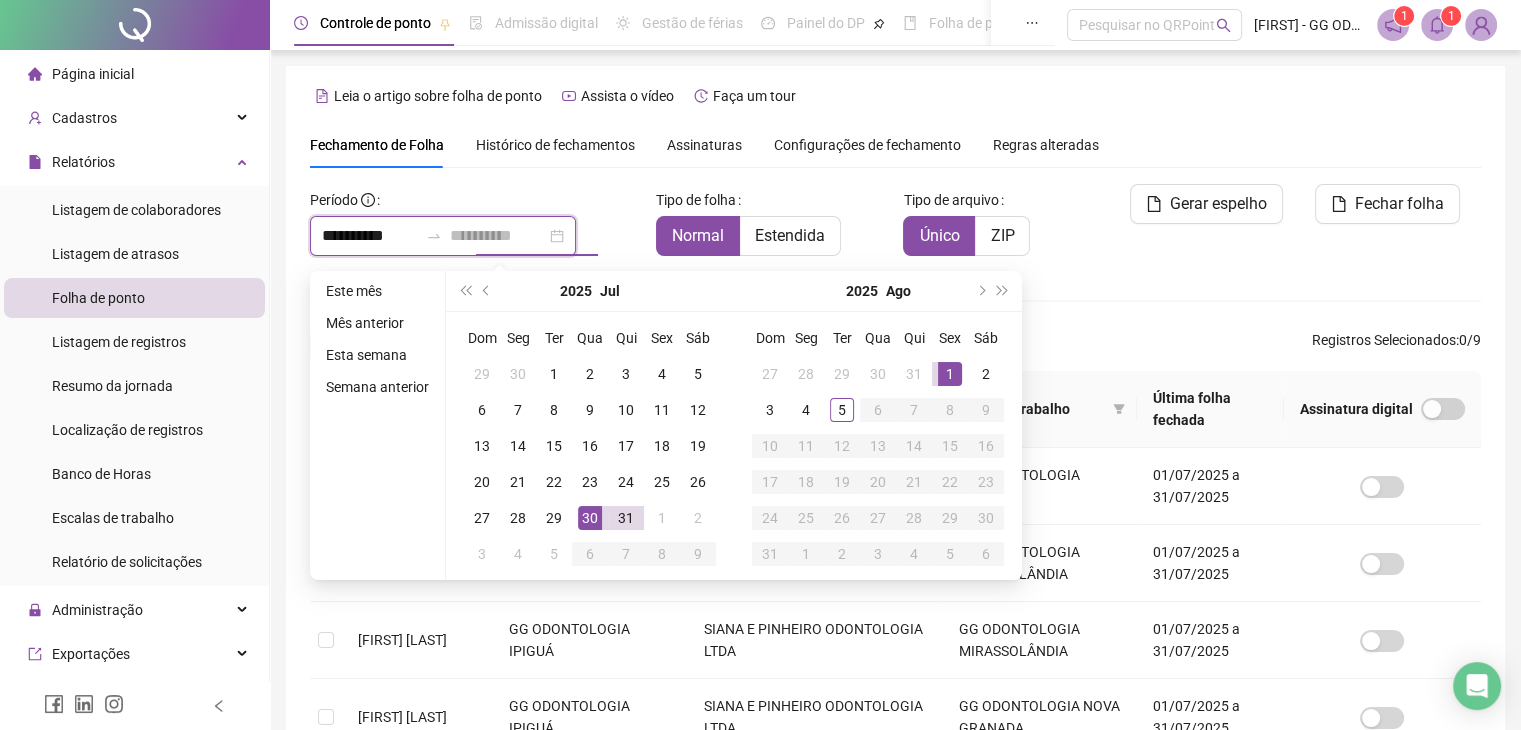 type on "**********" 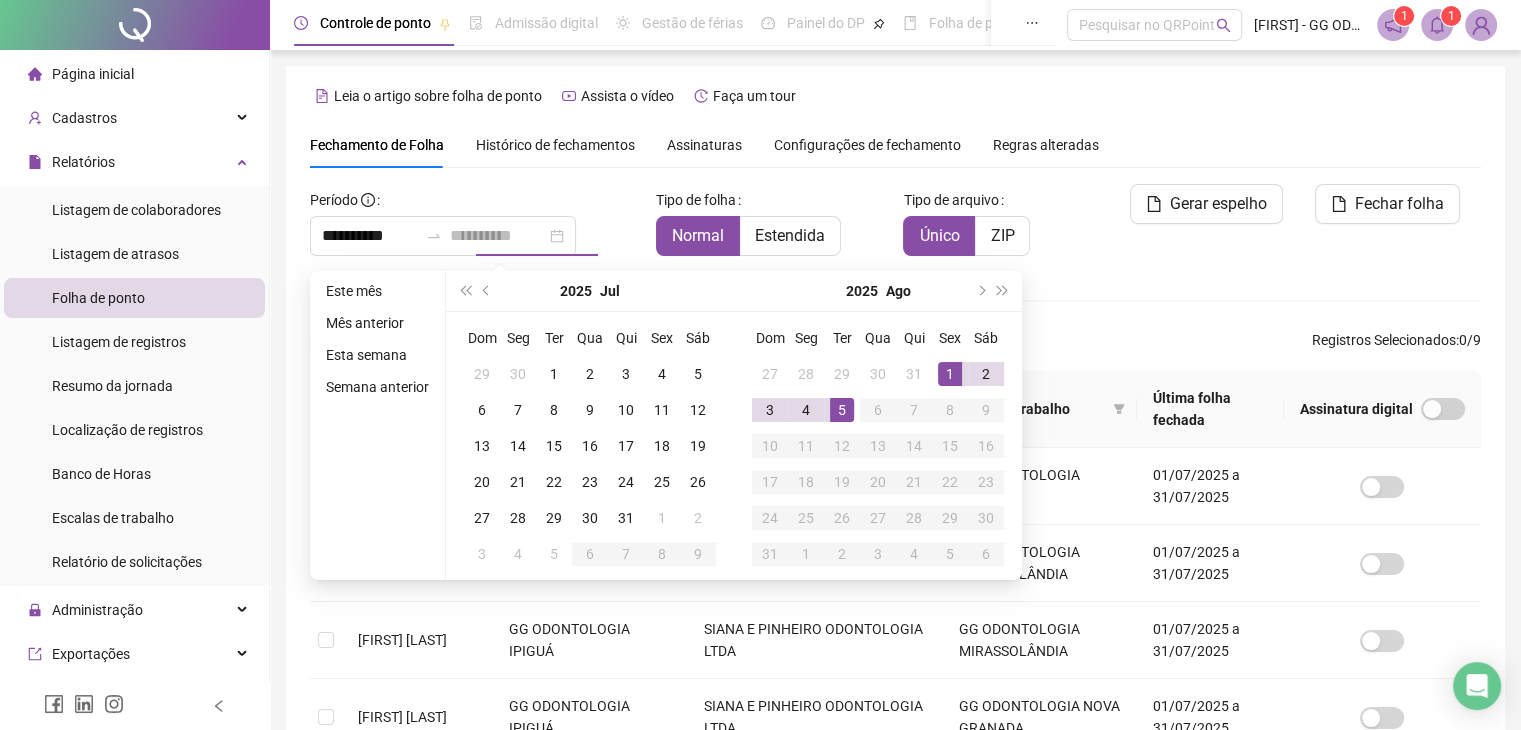 click on "5" at bounding box center [842, 410] 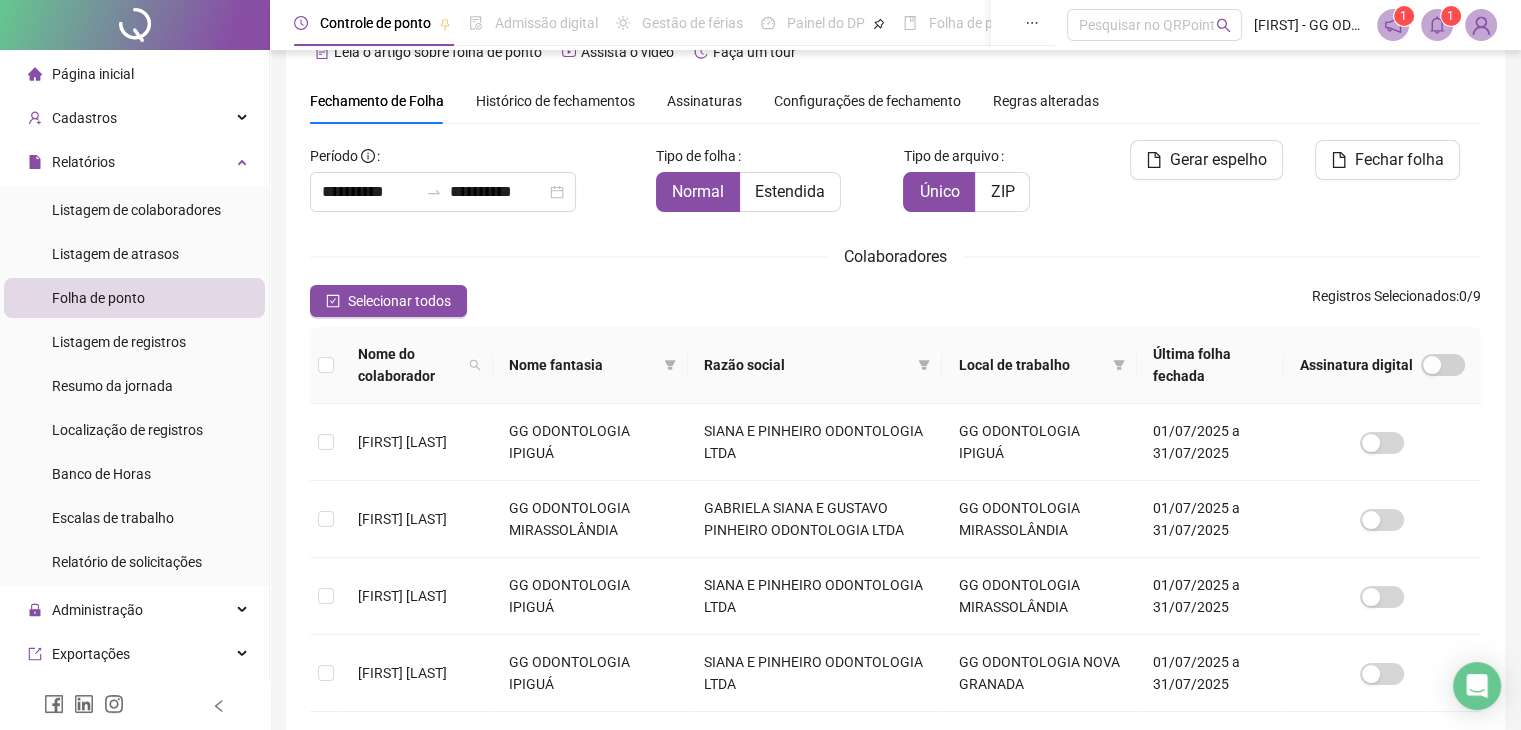 click on "Gerar espelho" at bounding box center (1192, 184) 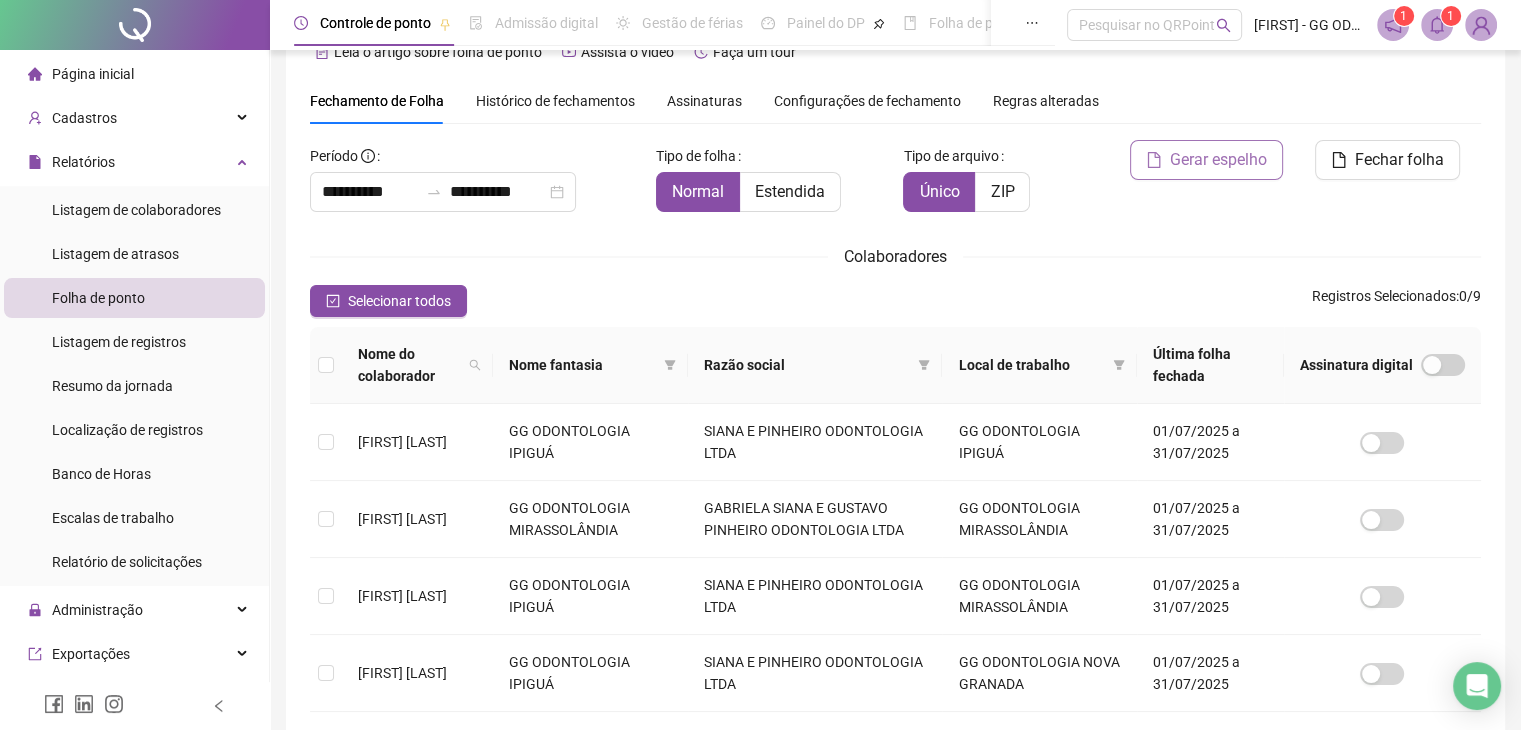 click on "Gerar espelho" at bounding box center [1206, 160] 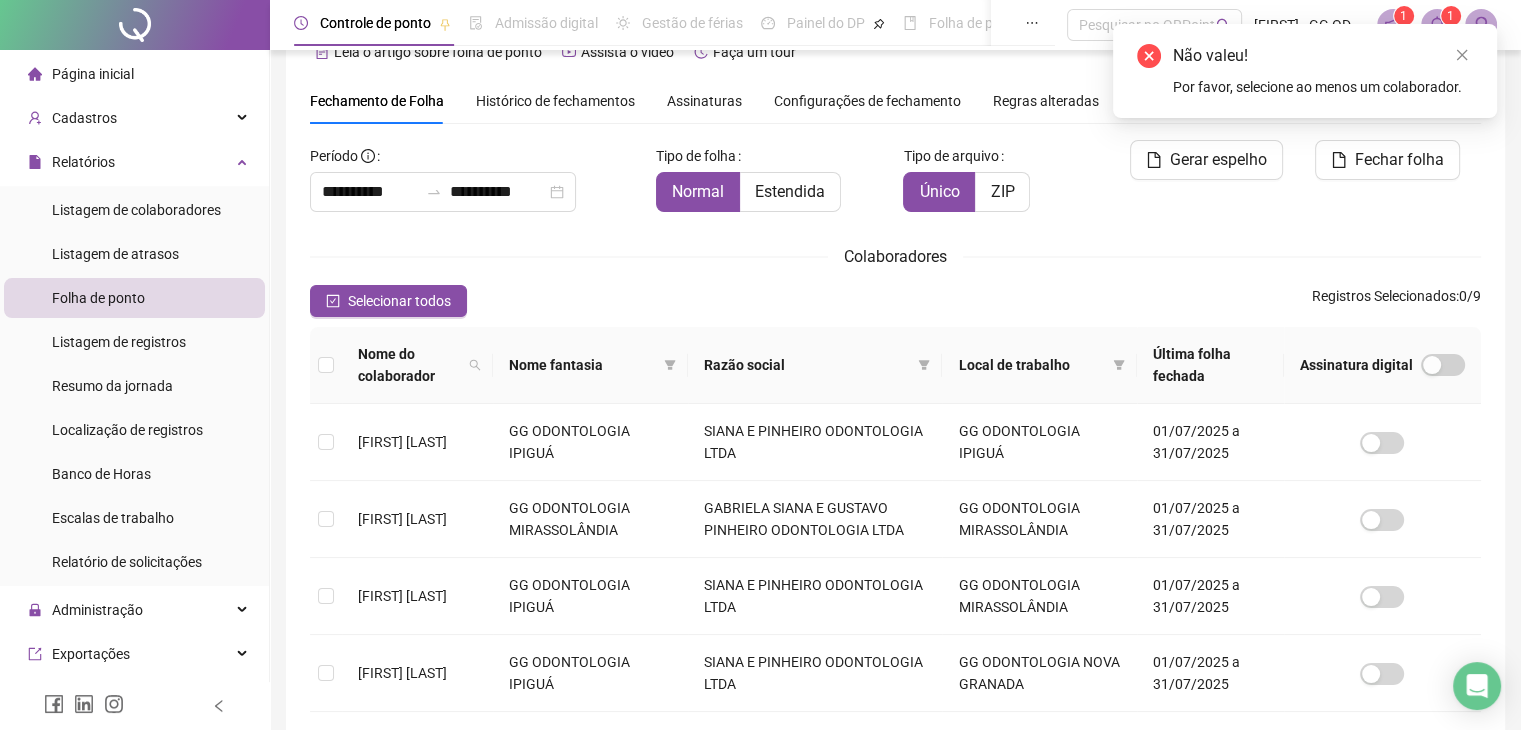 click on "Colaboradores" at bounding box center [895, 256] 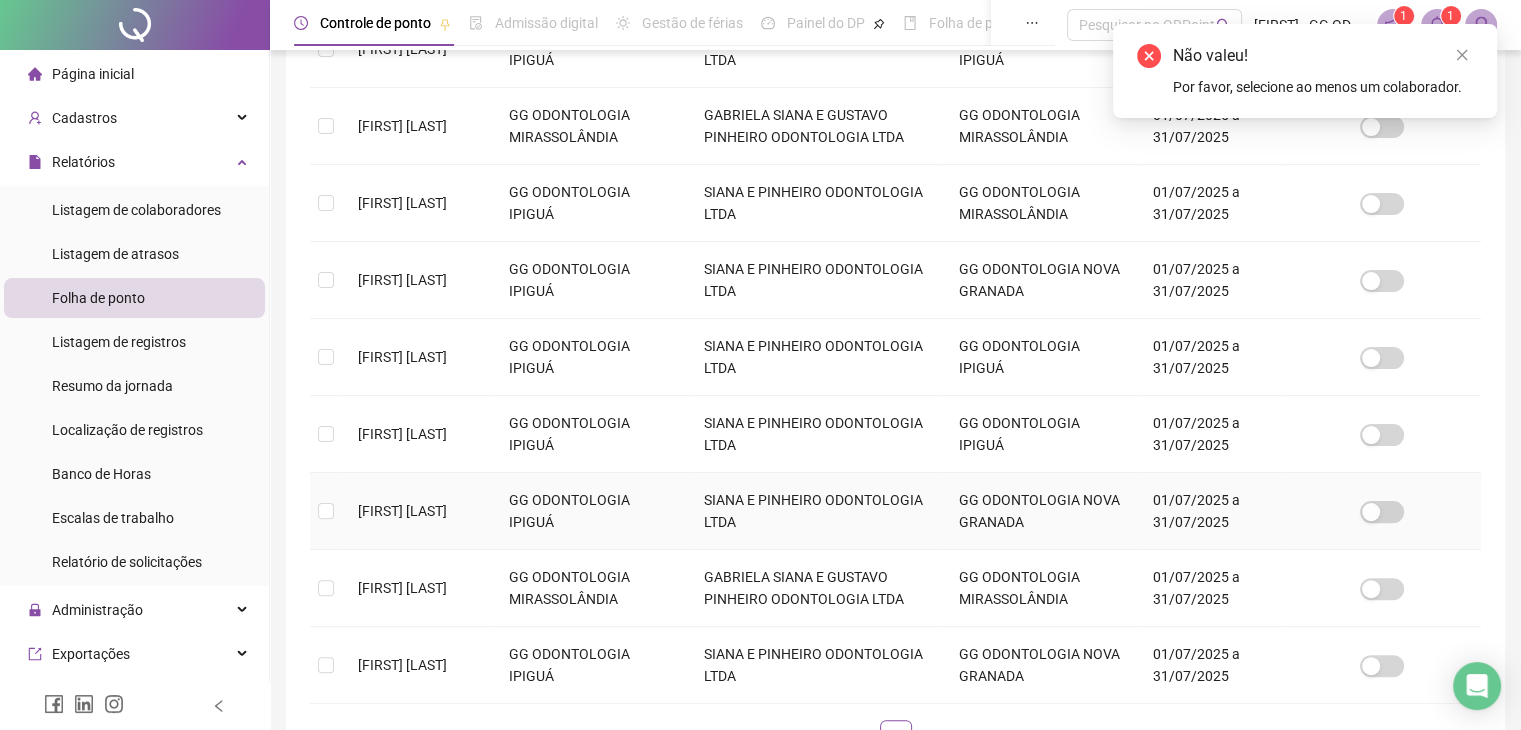 scroll, scrollTop: 444, scrollLeft: 0, axis: vertical 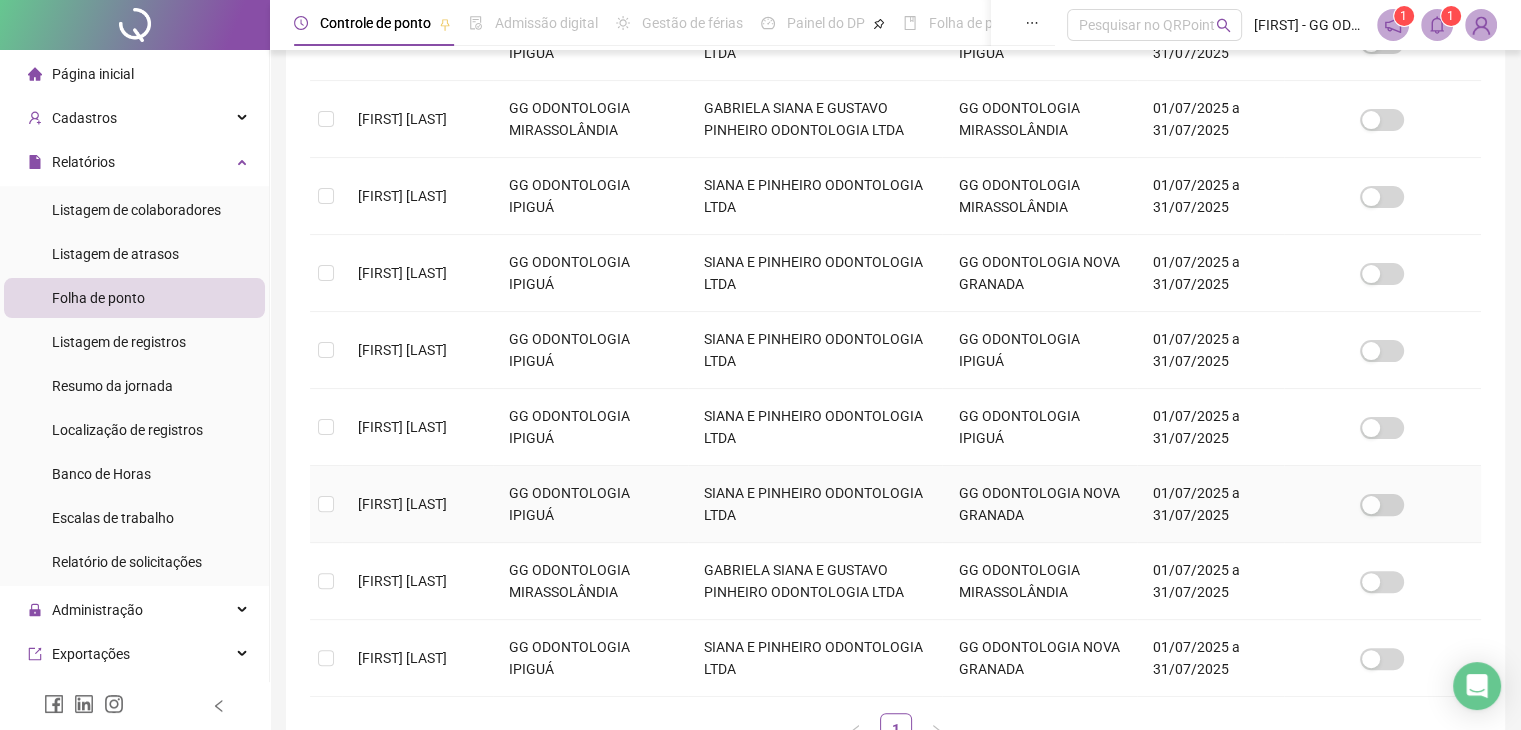click on "[FIRST] [LAST]" at bounding box center (417, 504) 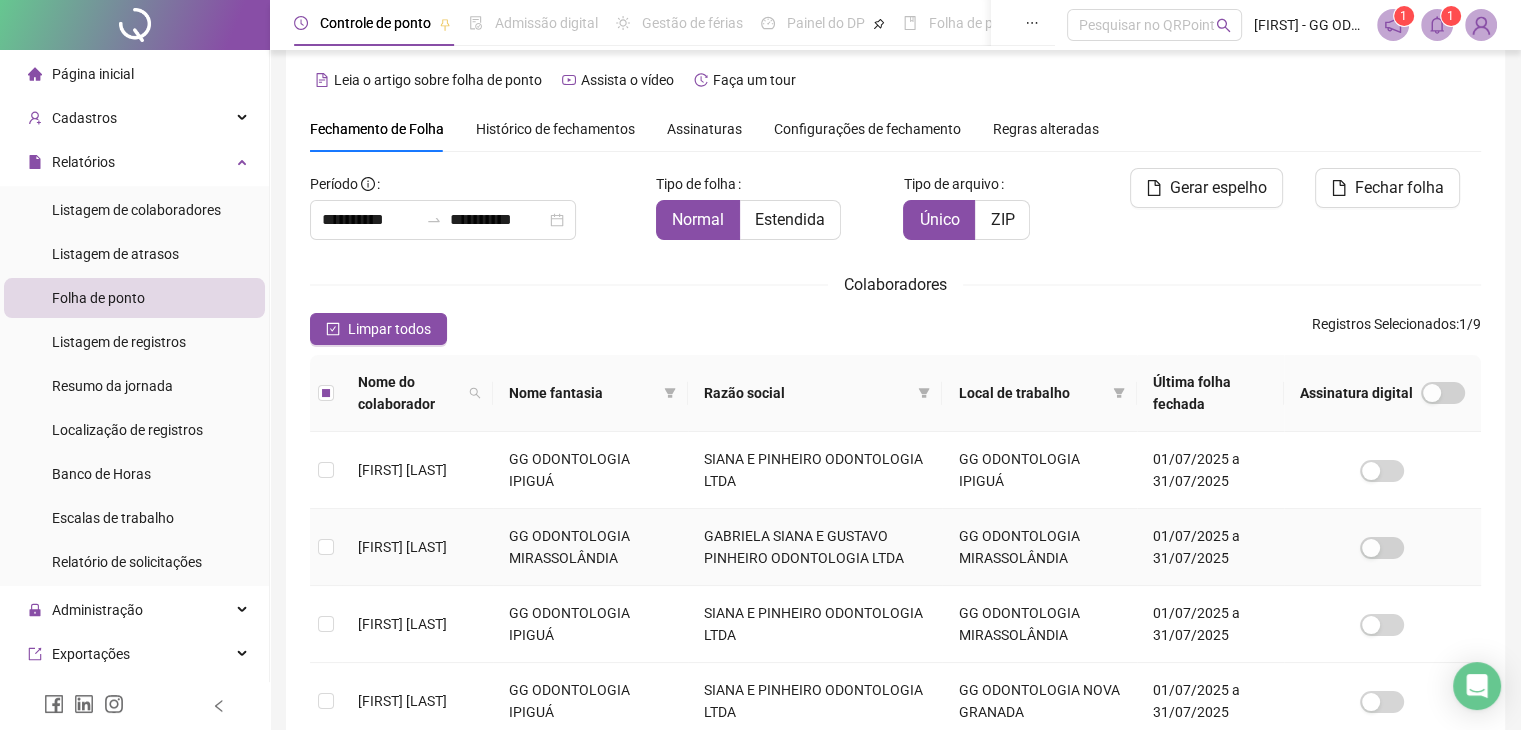scroll, scrollTop: 0, scrollLeft: 0, axis: both 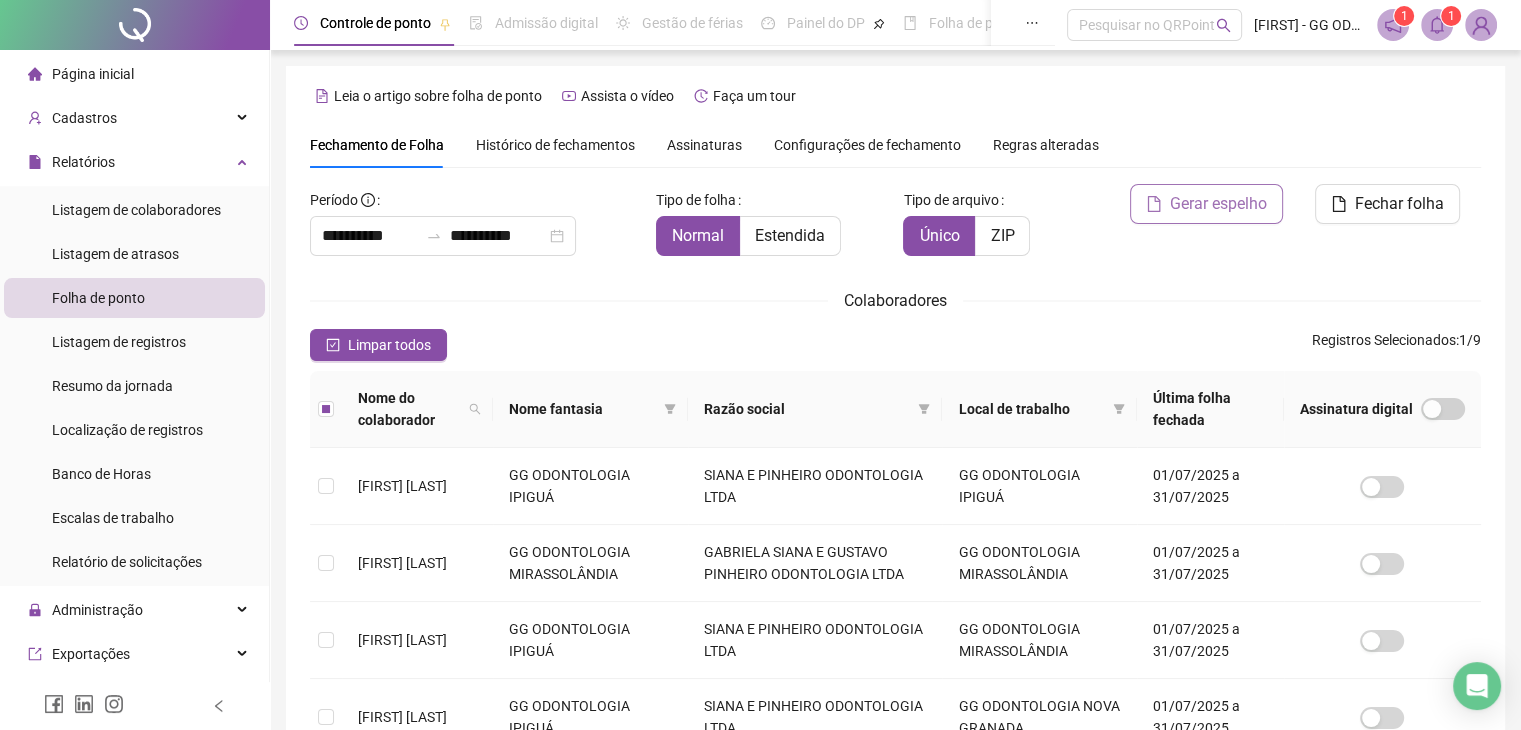 click on "Gerar espelho" at bounding box center [1218, 204] 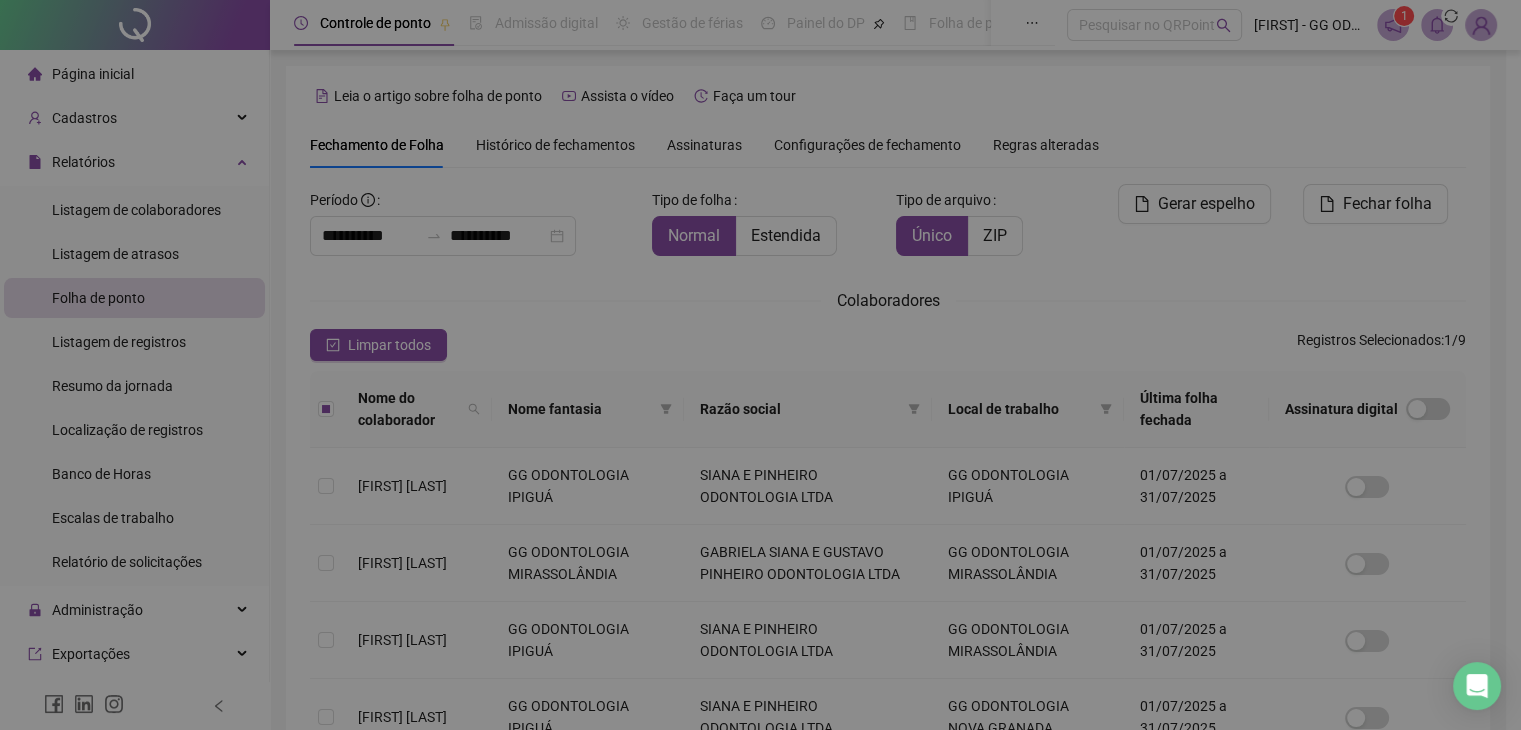 scroll, scrollTop: 44, scrollLeft: 0, axis: vertical 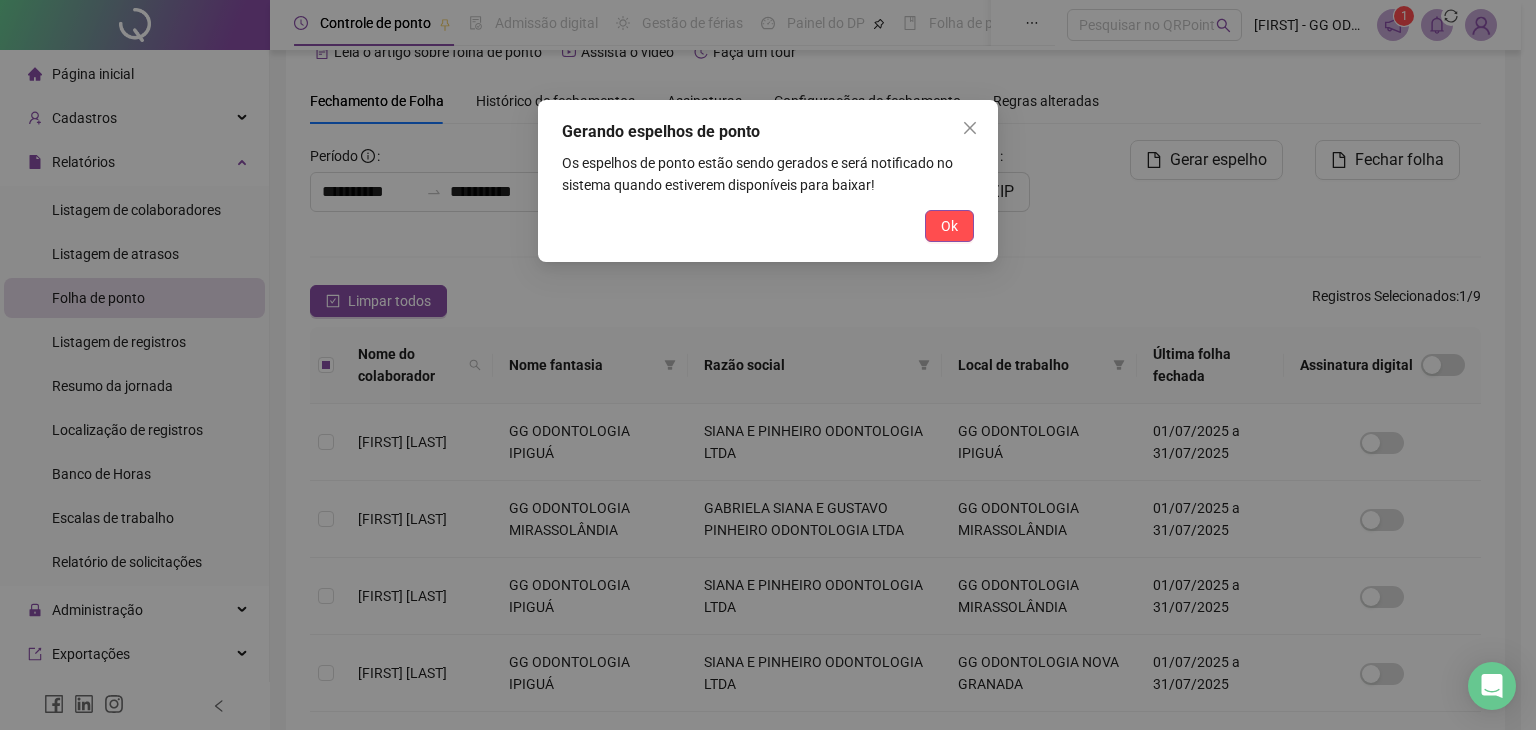 click on "Gerando espelhos de ponto Os espelhos de ponto estão sendo gerados e será notificado no
sistema quando estiverem disponíveis para baixar! Ok" at bounding box center (768, 181) 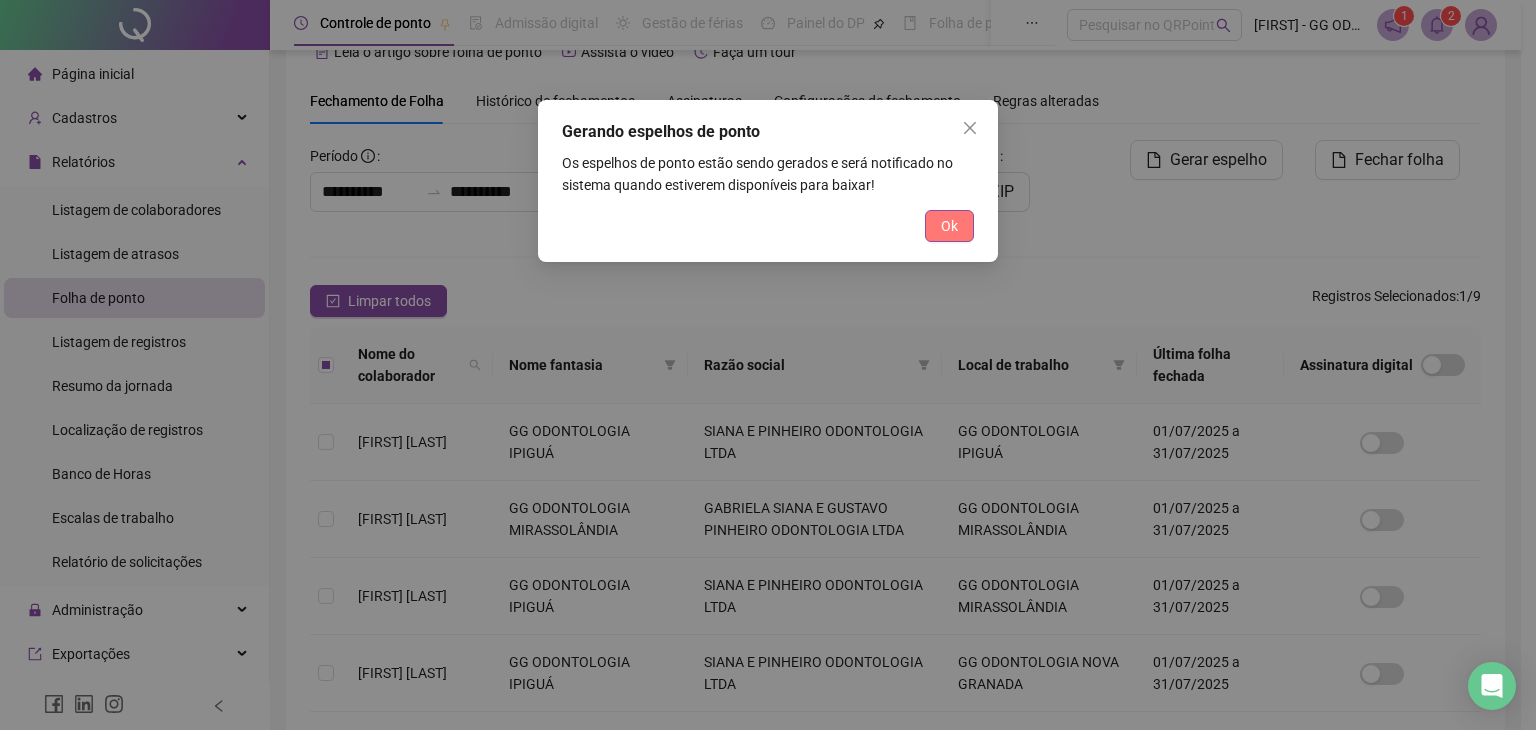click on "Ok" at bounding box center [949, 226] 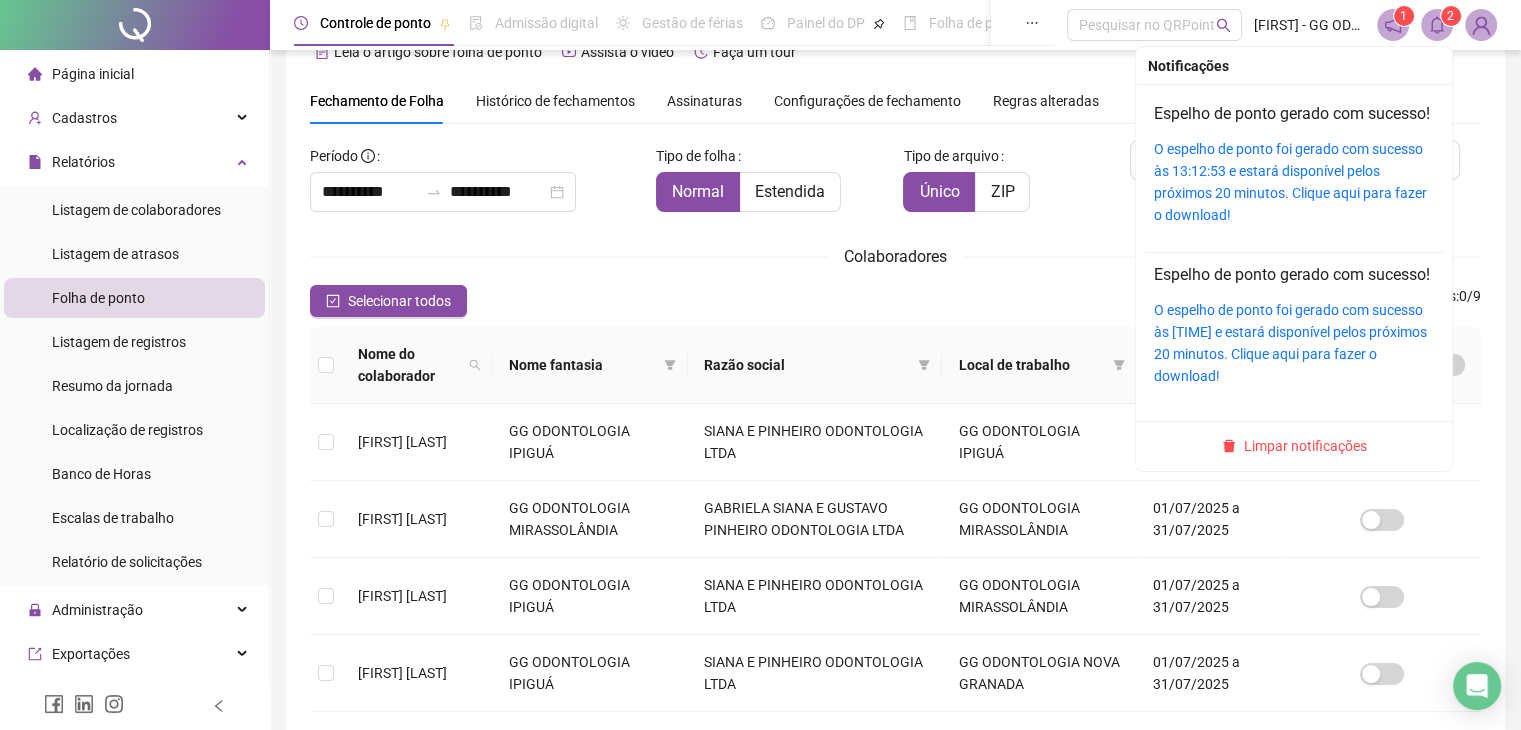 click 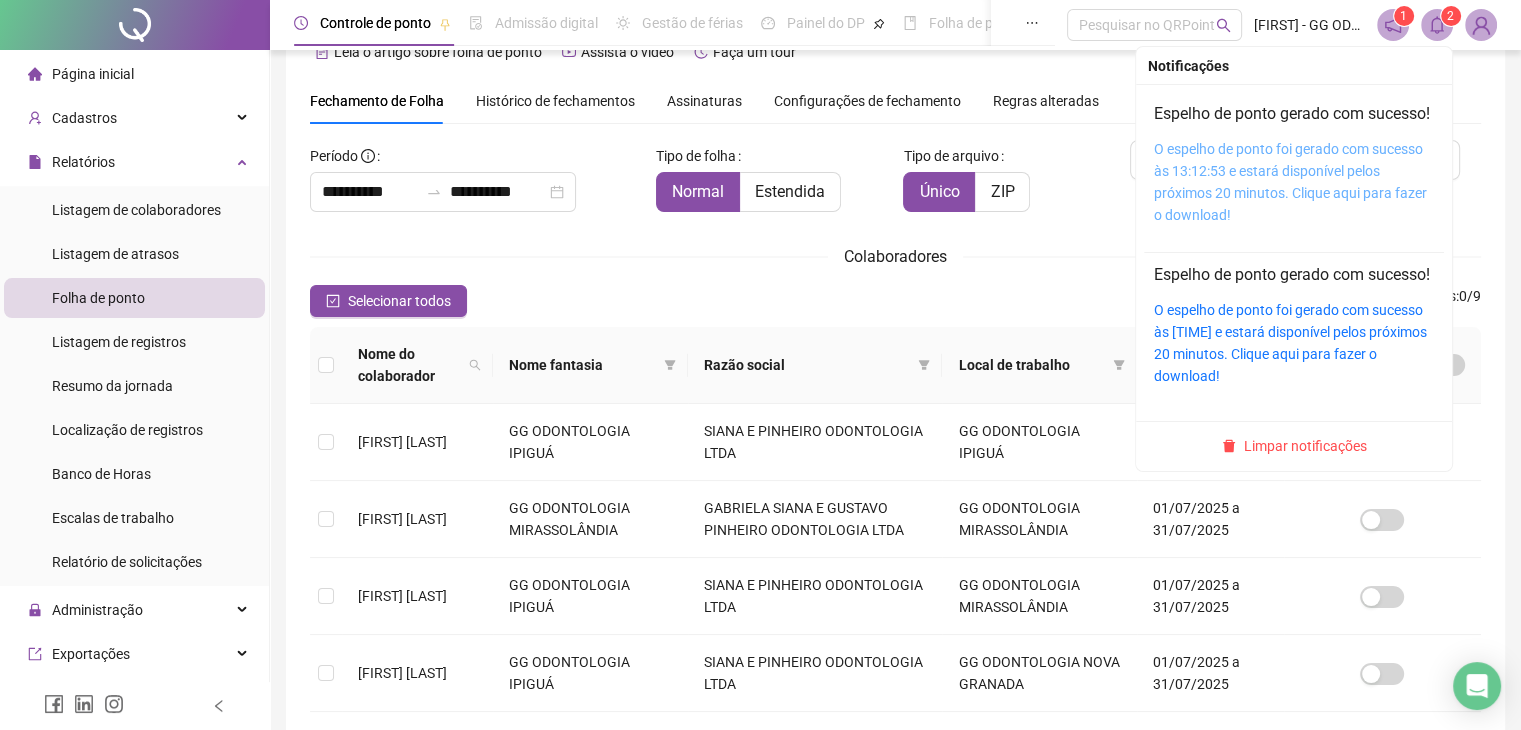 click on "O espelho de ponto foi gerado com sucesso às 13:12:53 e estará disponível pelos próximos 20 minutos.
Clique aqui para fazer o download!" at bounding box center (1290, 182) 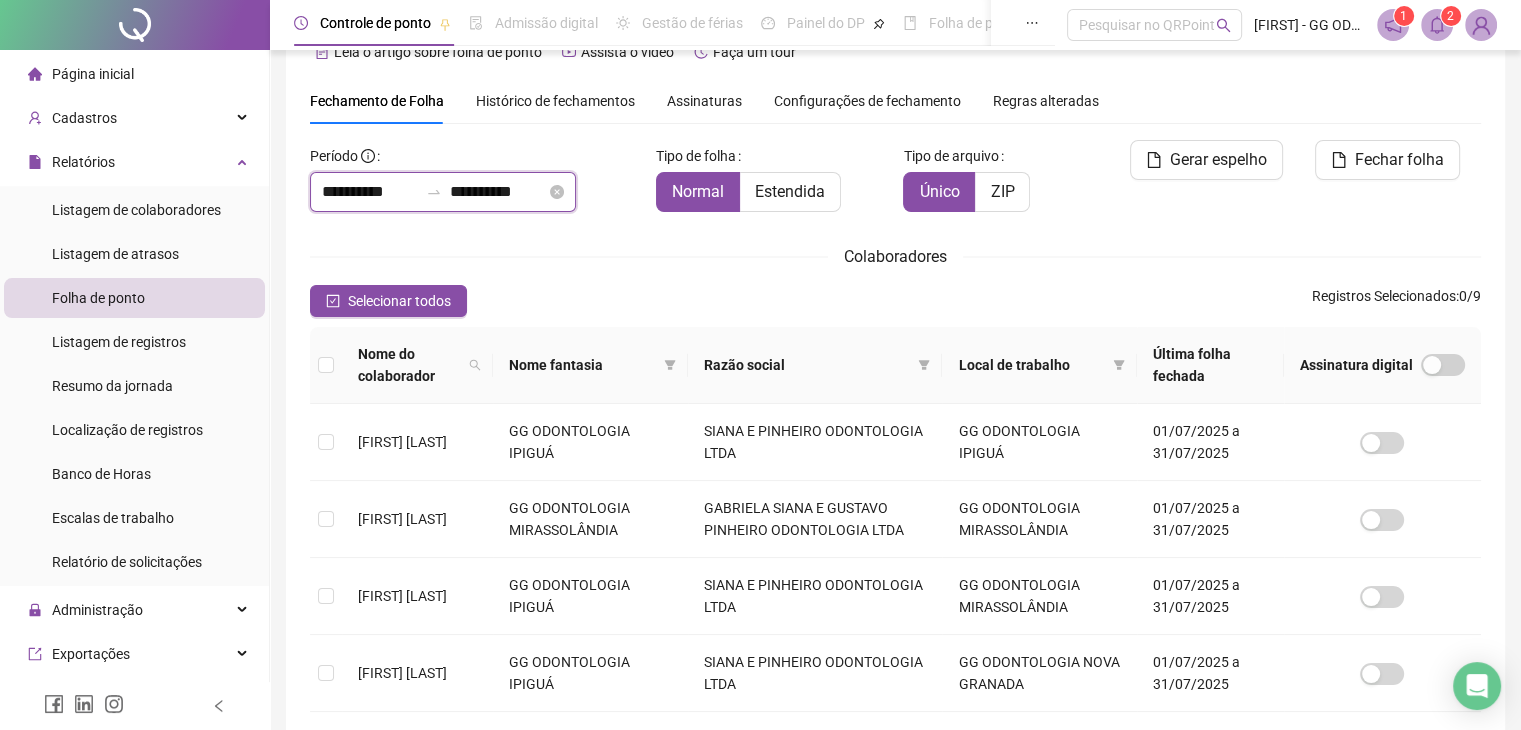 click on "**********" at bounding box center (370, 192) 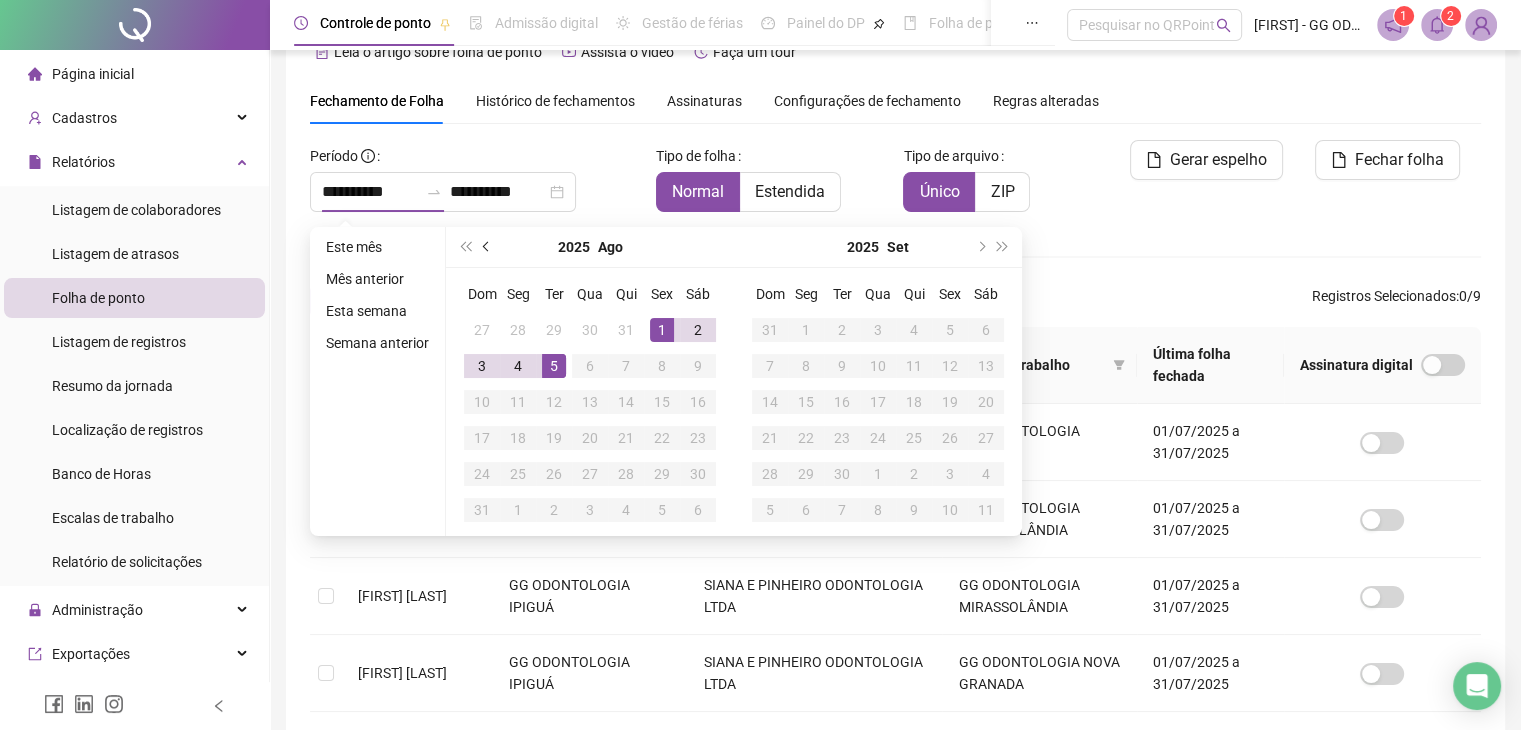 click at bounding box center [488, 247] 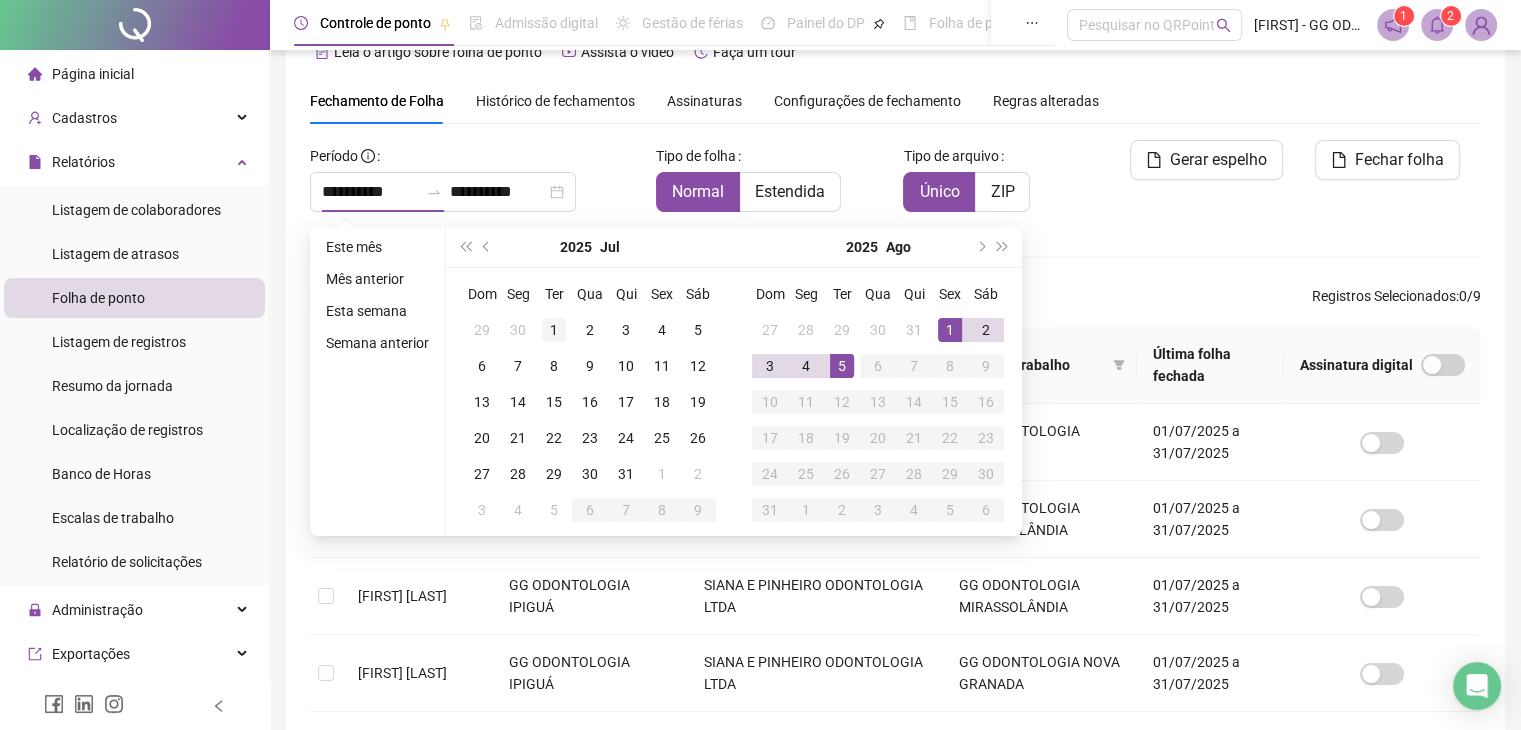 type on "**********" 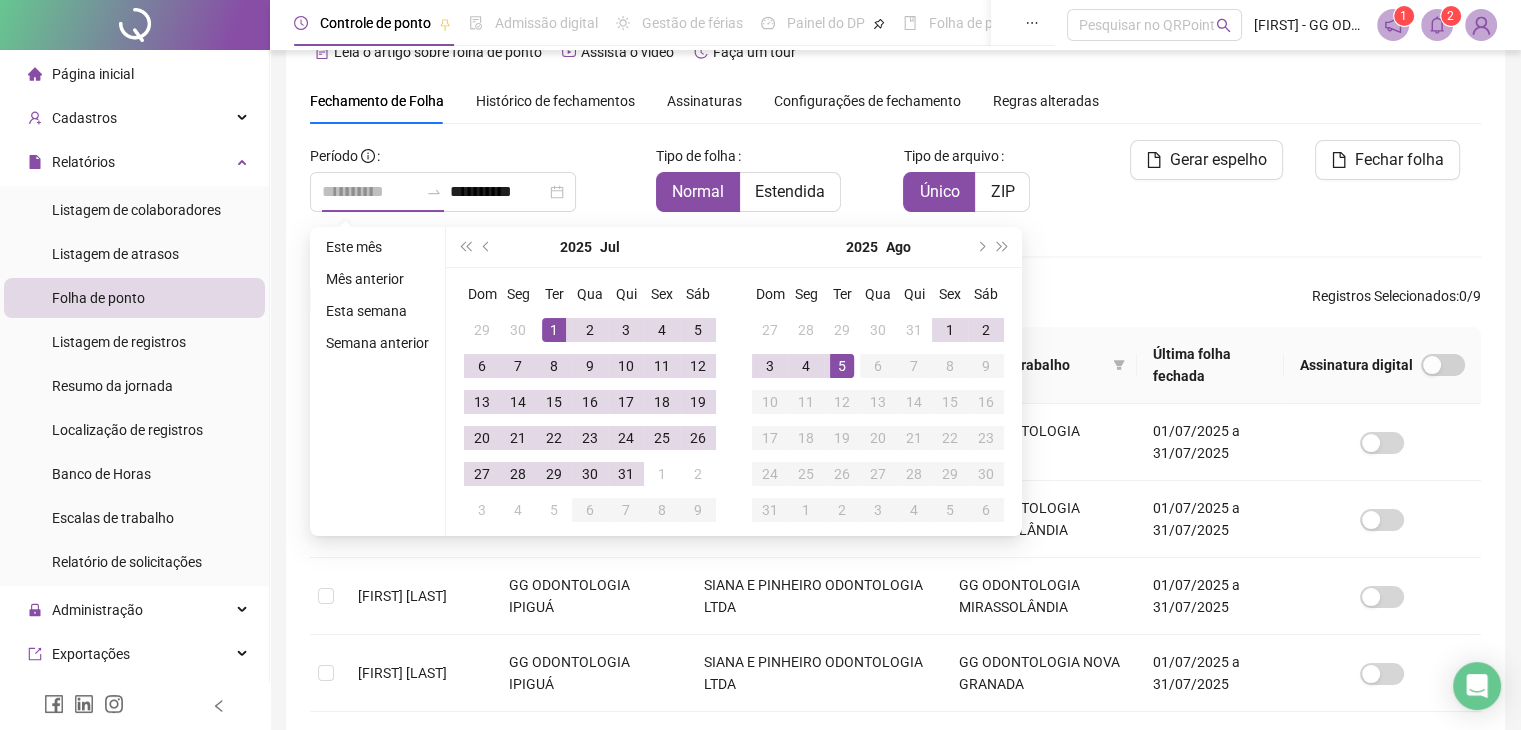 click on "1" at bounding box center (554, 330) 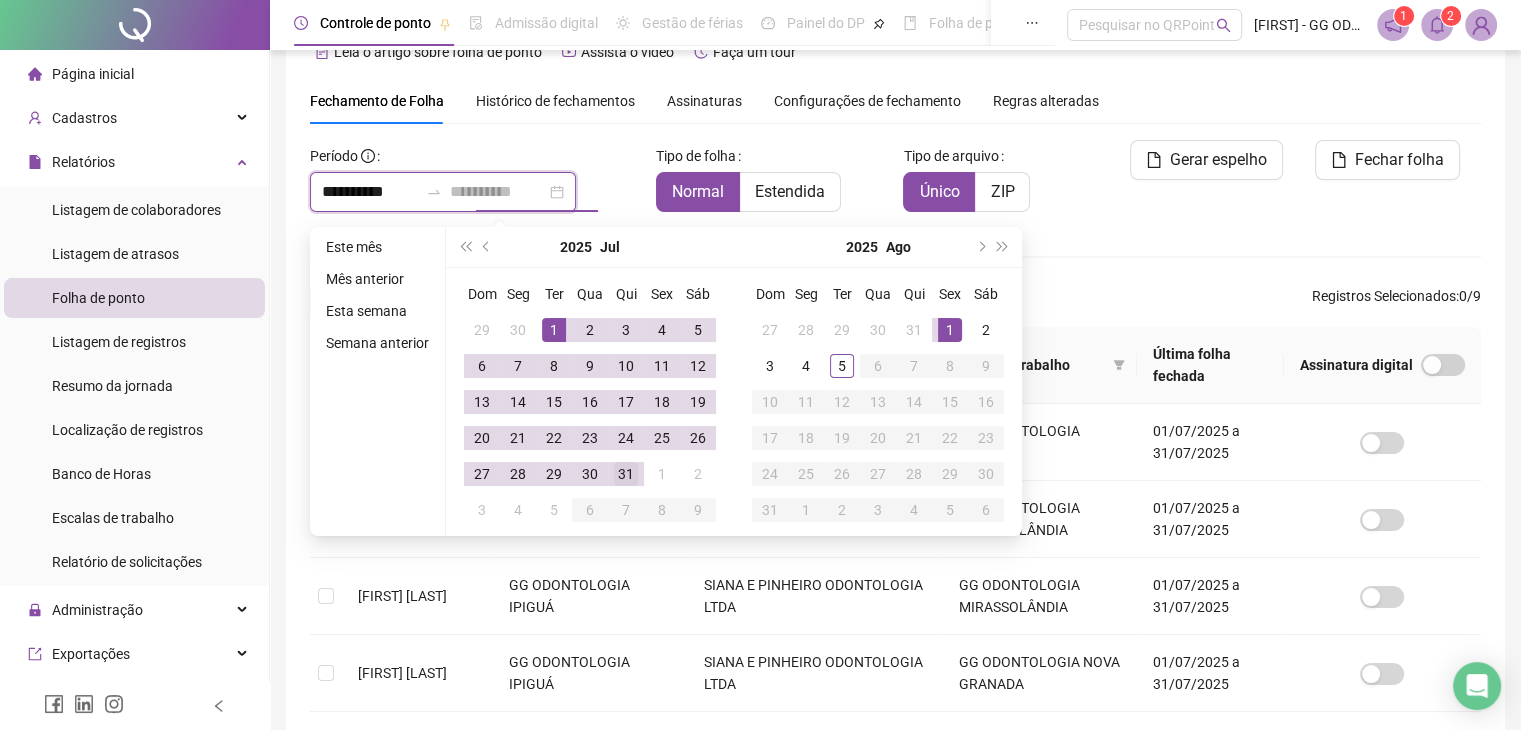 type on "**********" 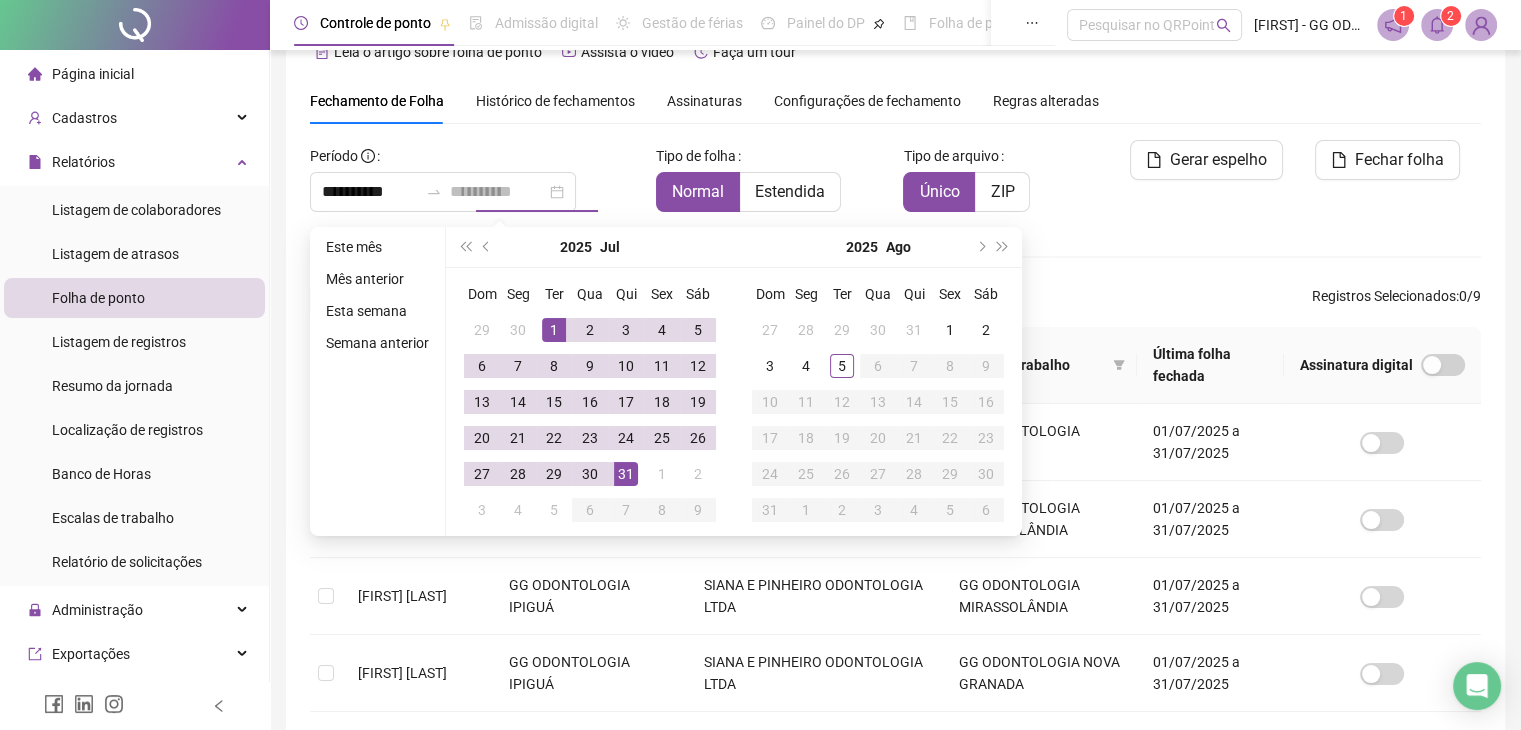 click on "31" at bounding box center (626, 474) 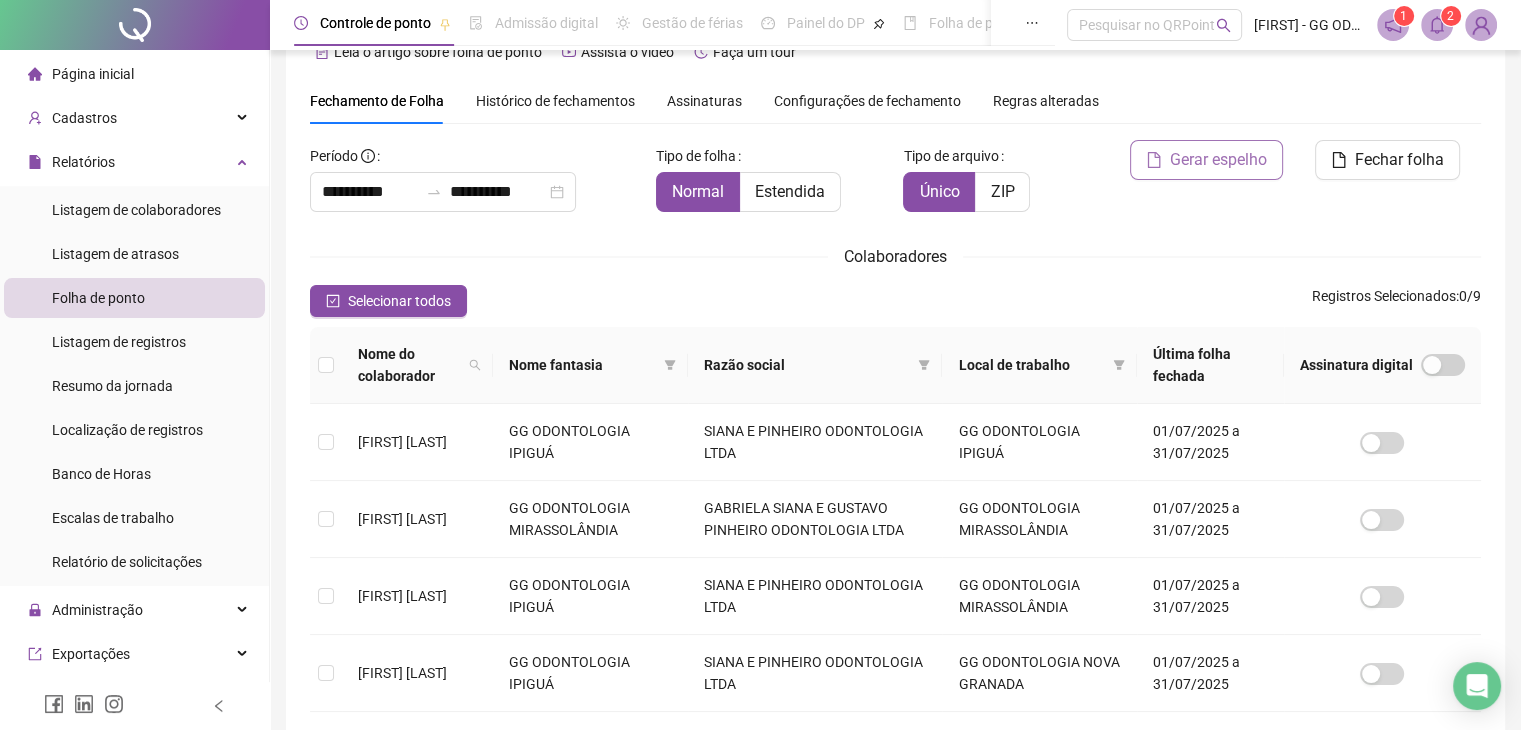 click on "Gerar espelho" at bounding box center [1218, 160] 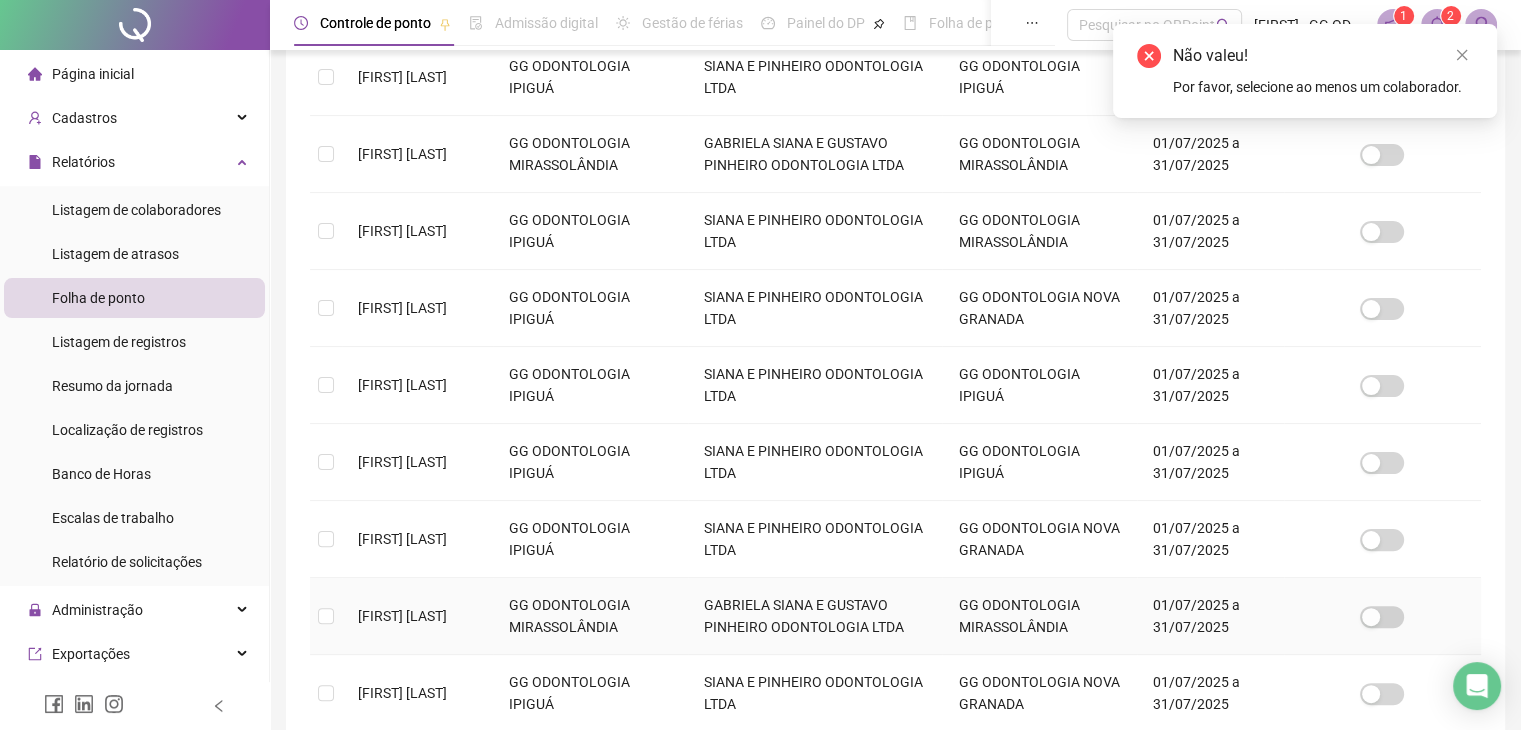 scroll, scrollTop: 444, scrollLeft: 0, axis: vertical 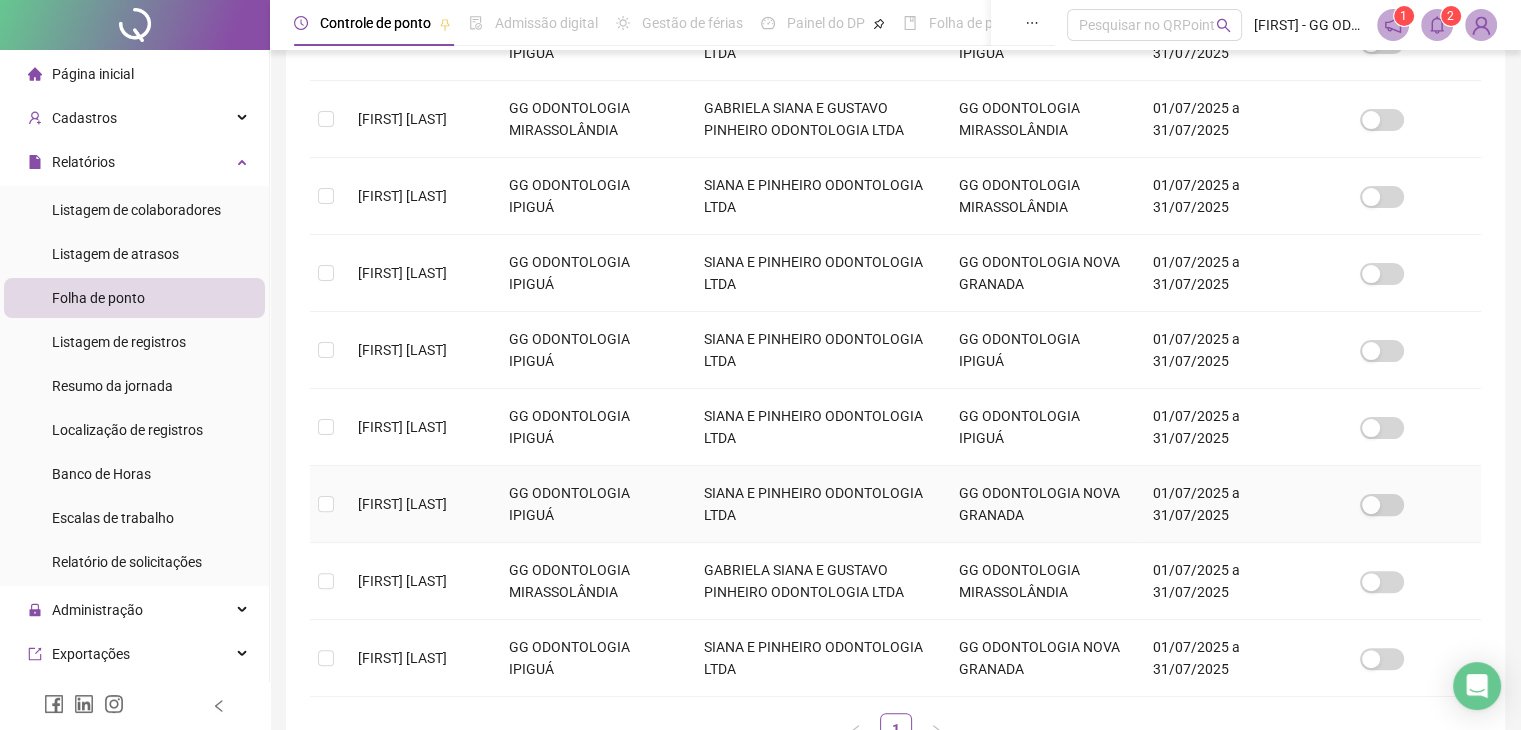 click at bounding box center [326, 504] 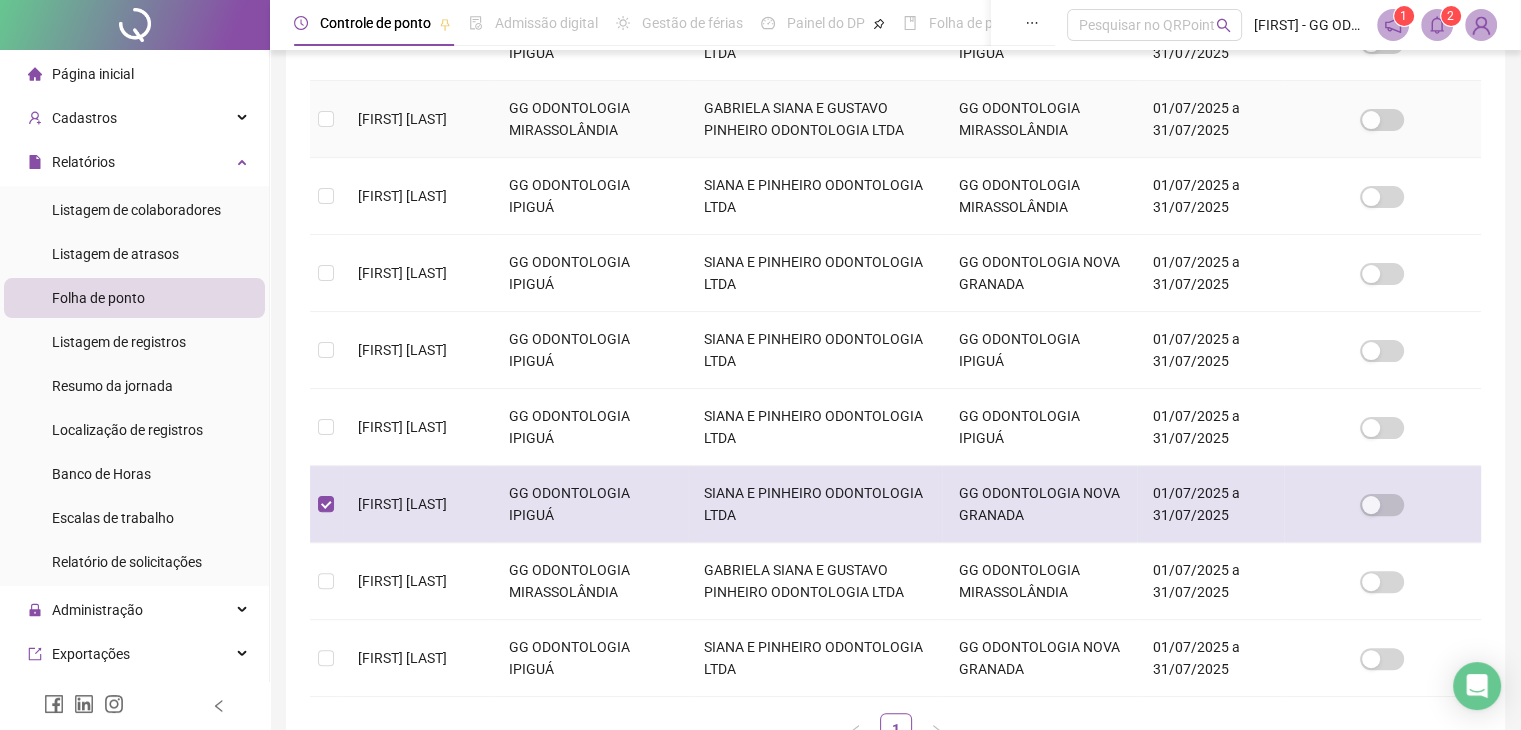 scroll, scrollTop: 44, scrollLeft: 0, axis: vertical 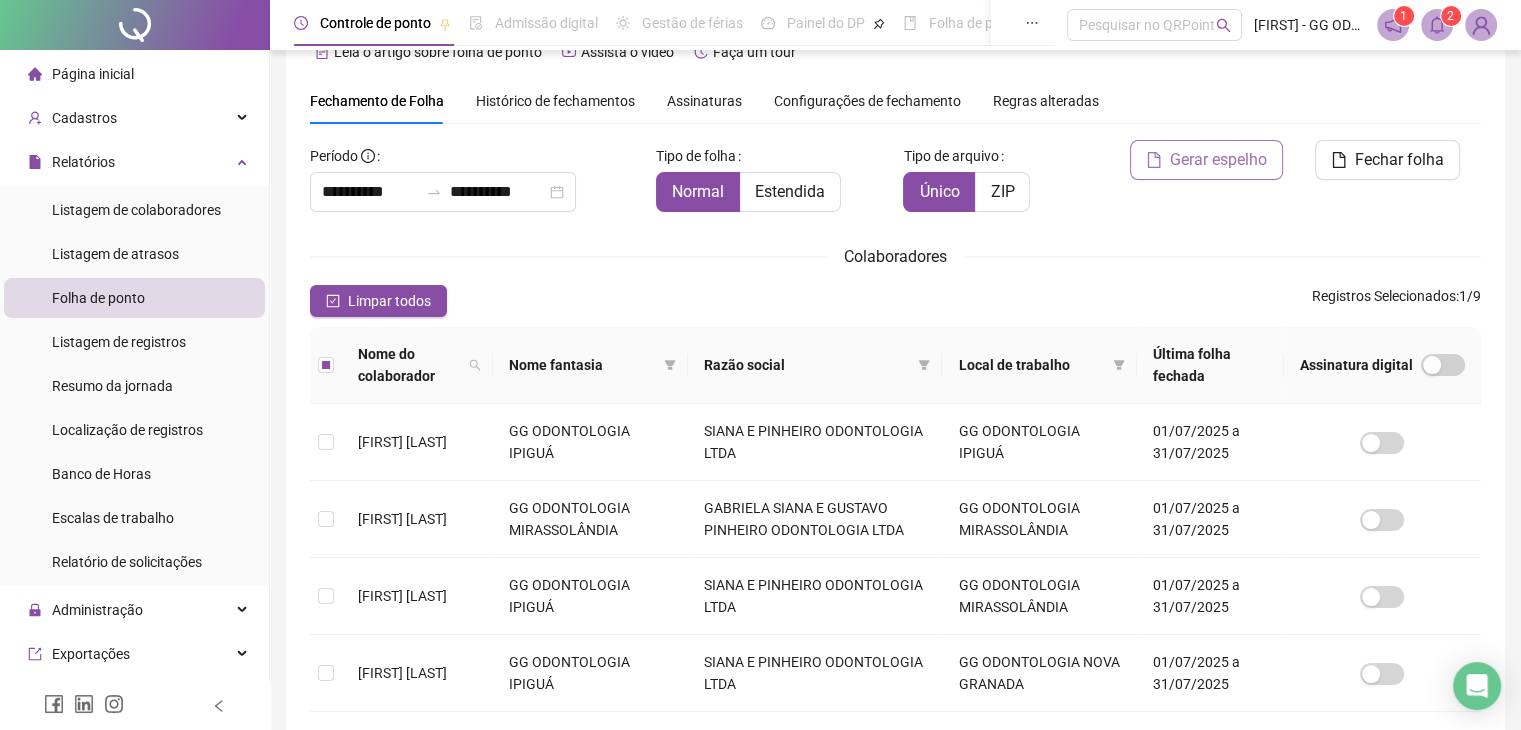 click on "Gerar espelho" at bounding box center [1218, 160] 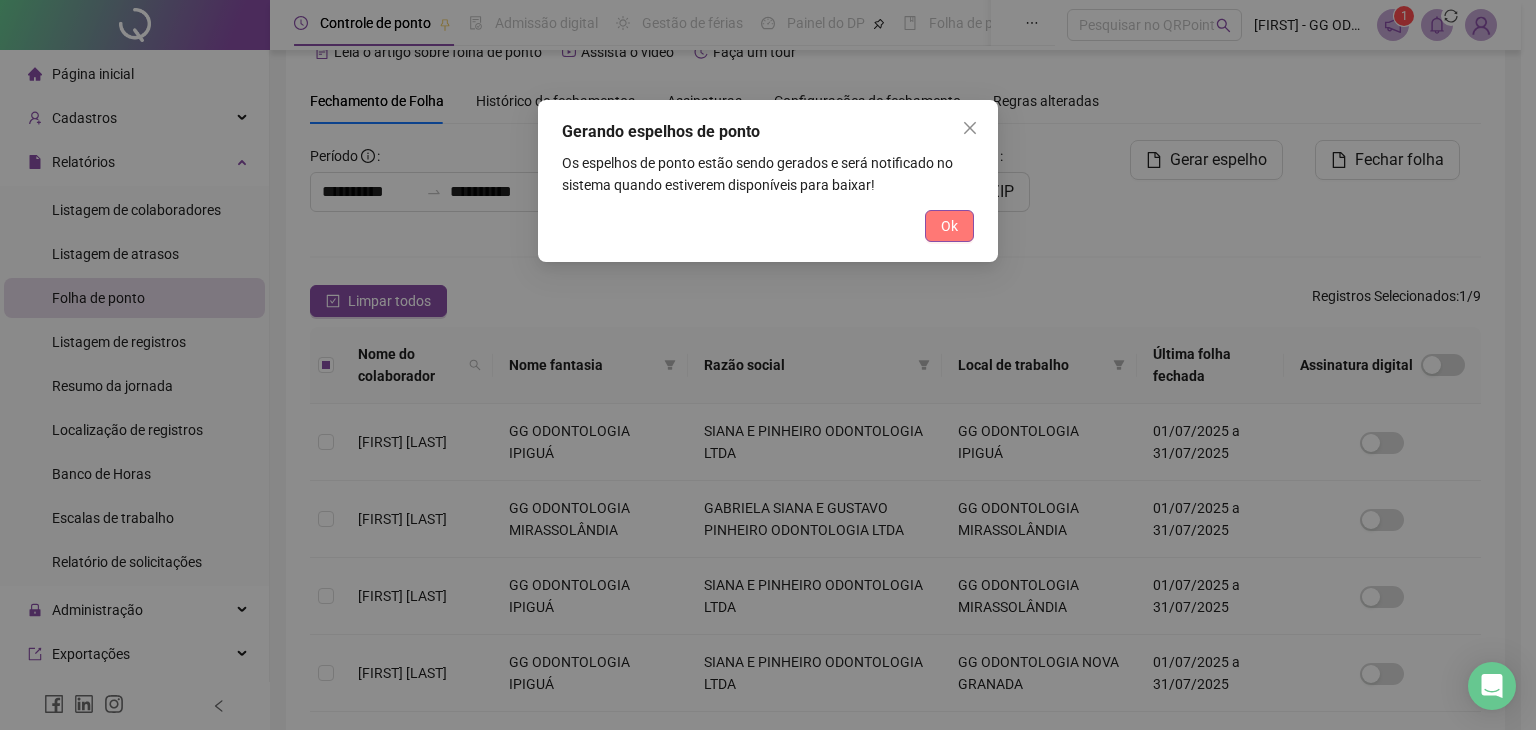 click on "Ok" at bounding box center [949, 226] 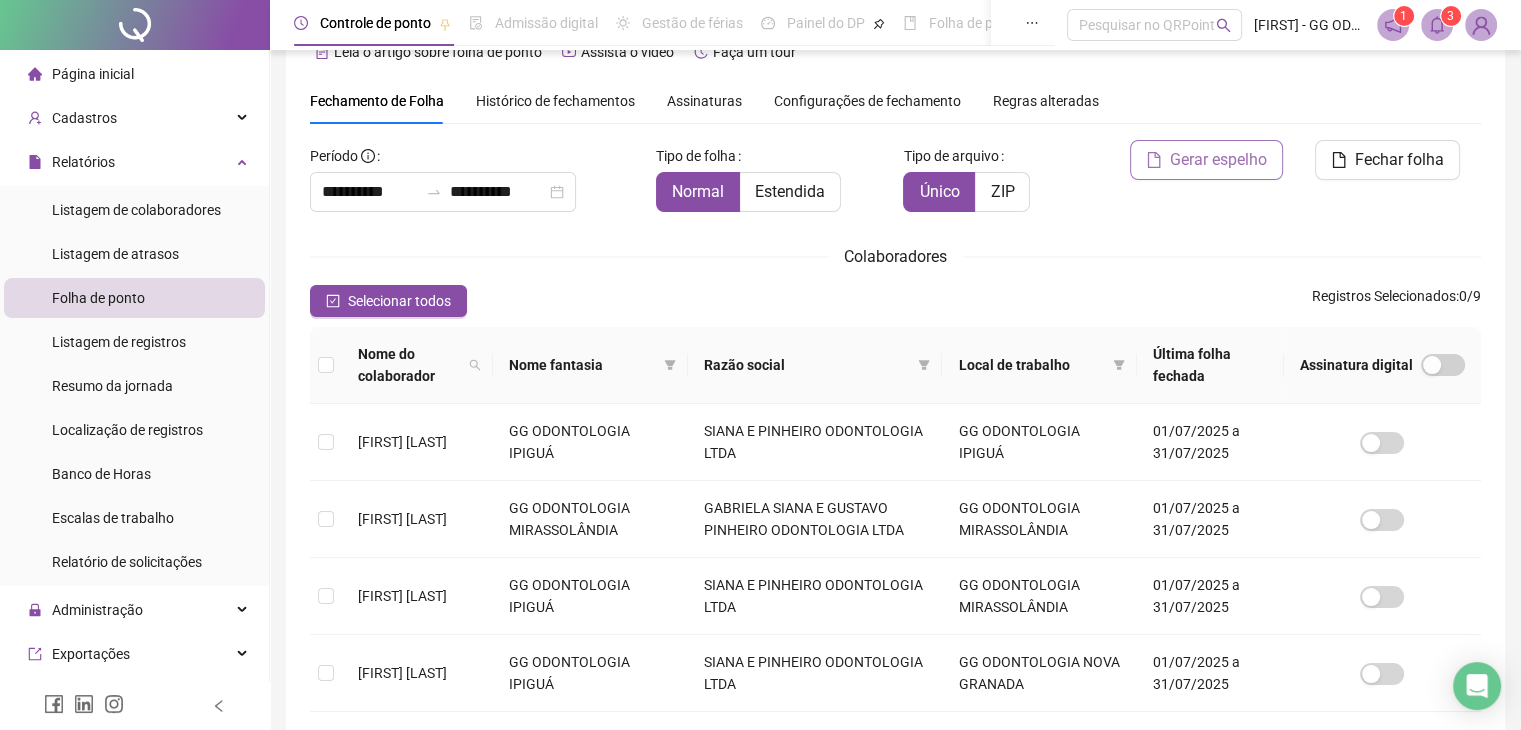 click on "Gerar espelho" at bounding box center [1218, 160] 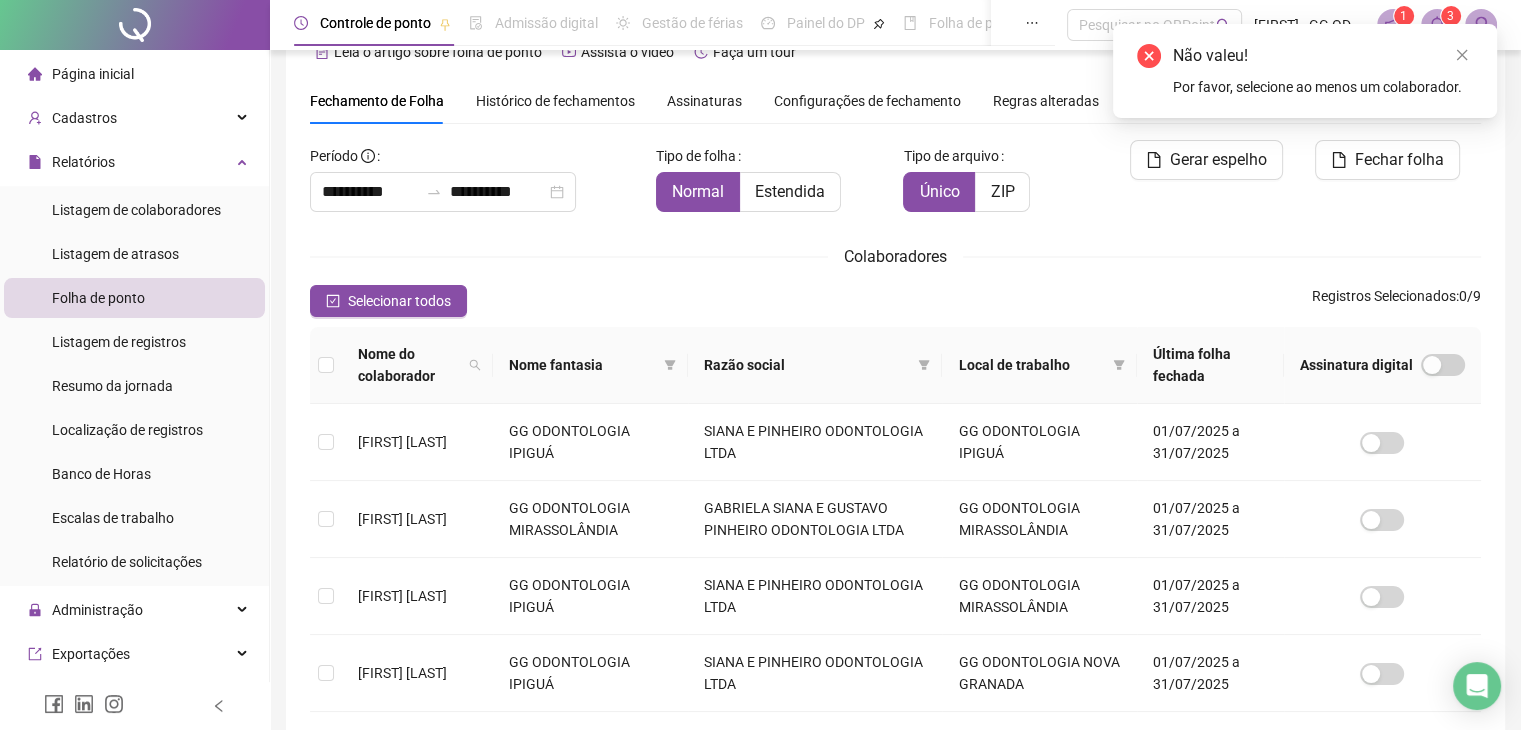 click on "Não valeu!" at bounding box center (1323, 56) 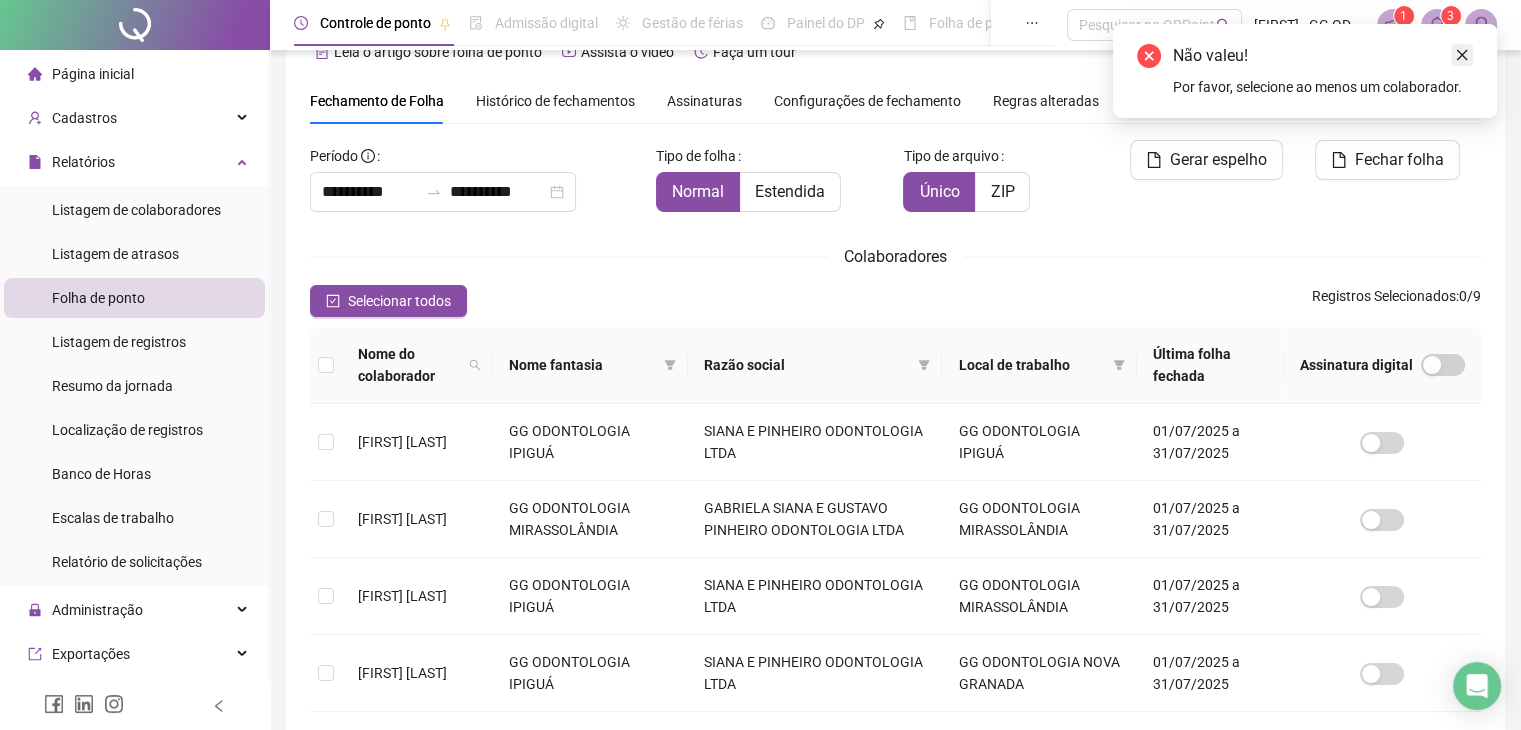 click 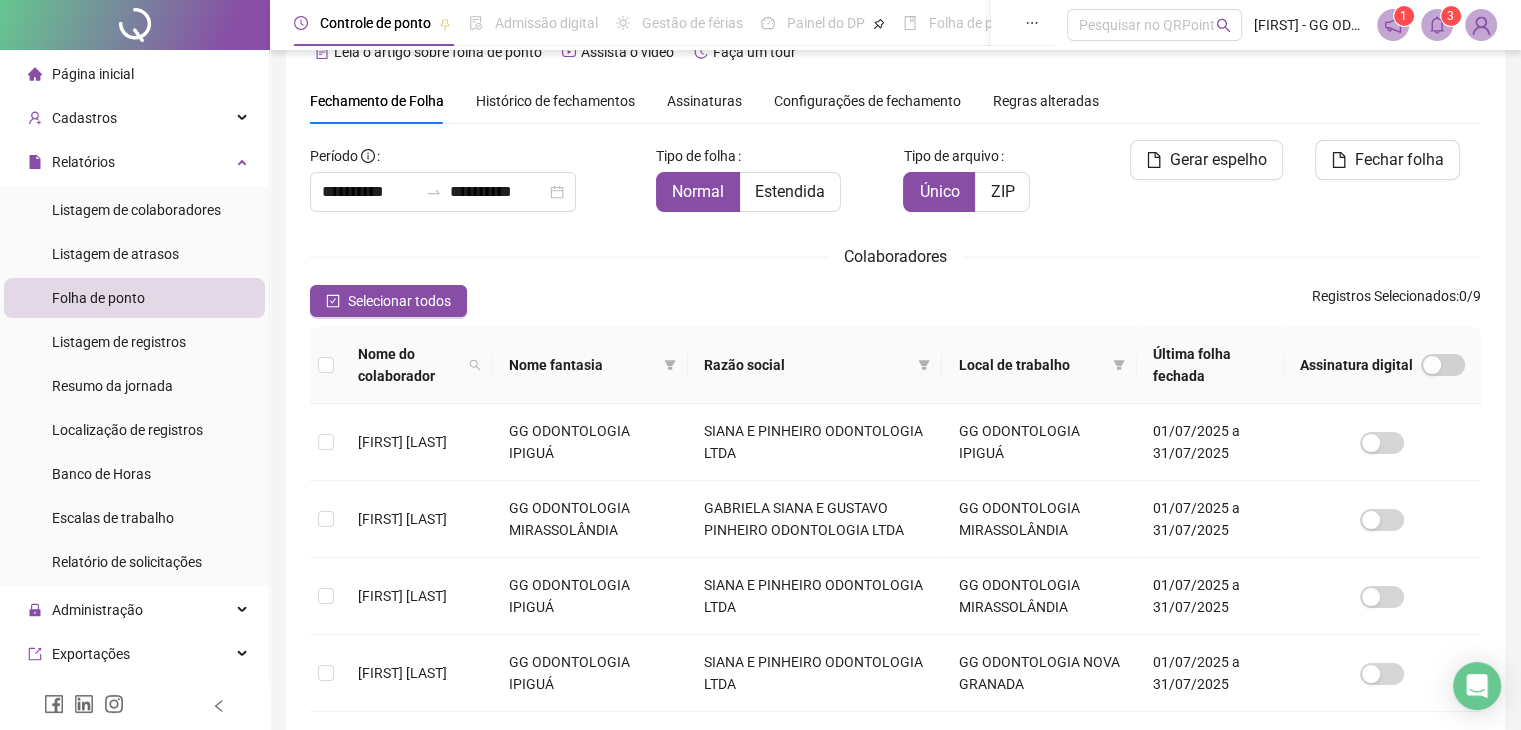 click at bounding box center [1437, 25] 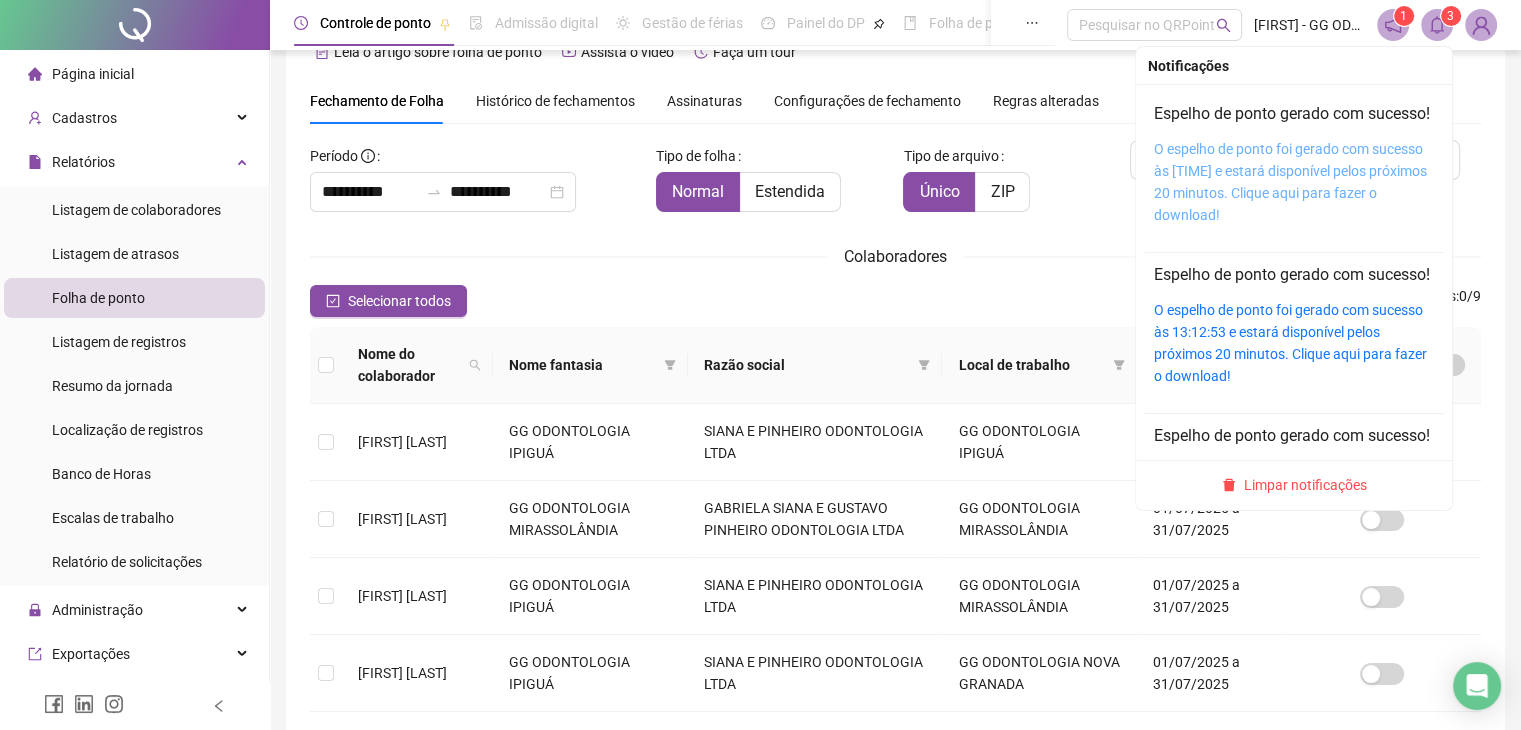click on "O espelho de ponto foi gerado com sucesso às [TIME] e estará disponível pelos próximos 20 minutos.
Clique aqui para fazer o download!" at bounding box center [1290, 182] 